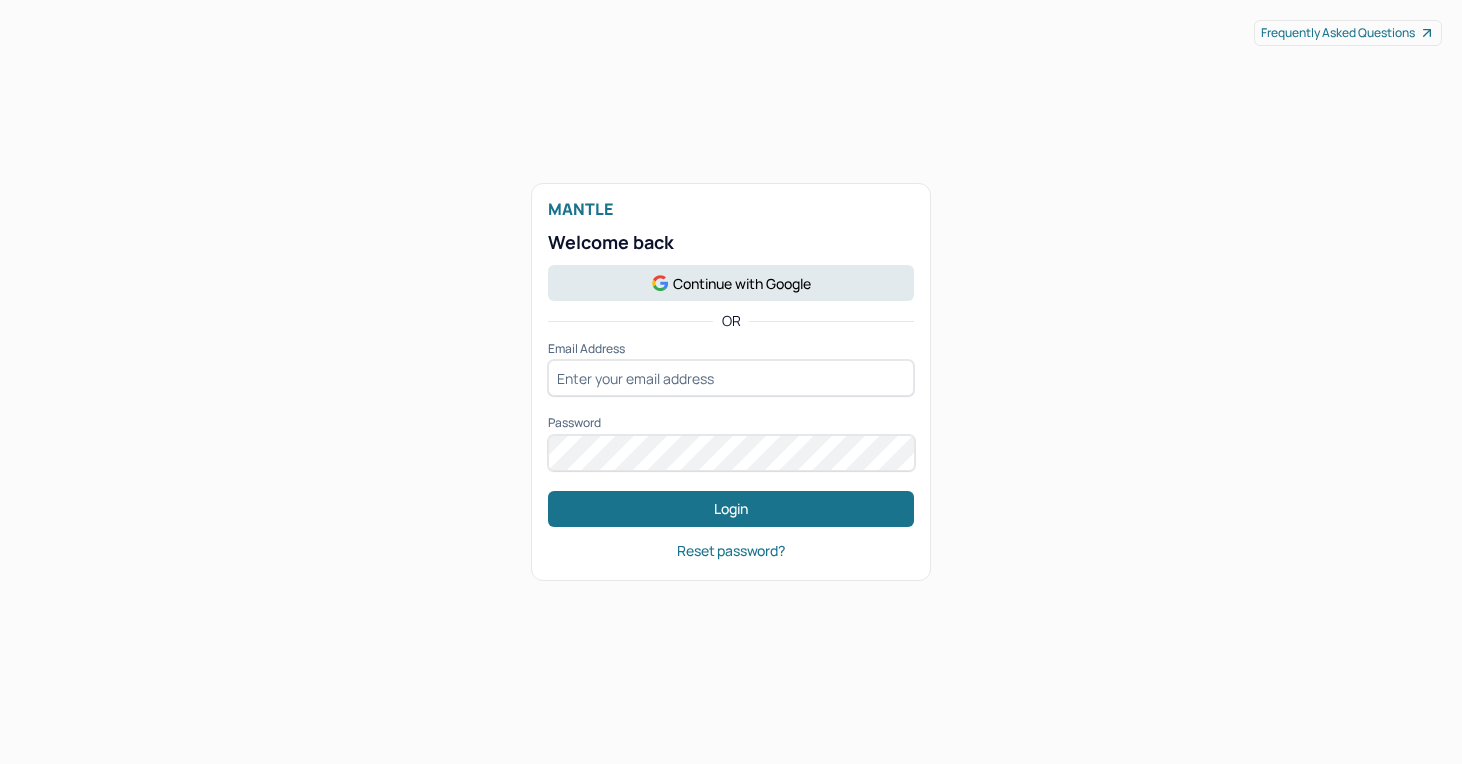 scroll, scrollTop: 0, scrollLeft: 0, axis: both 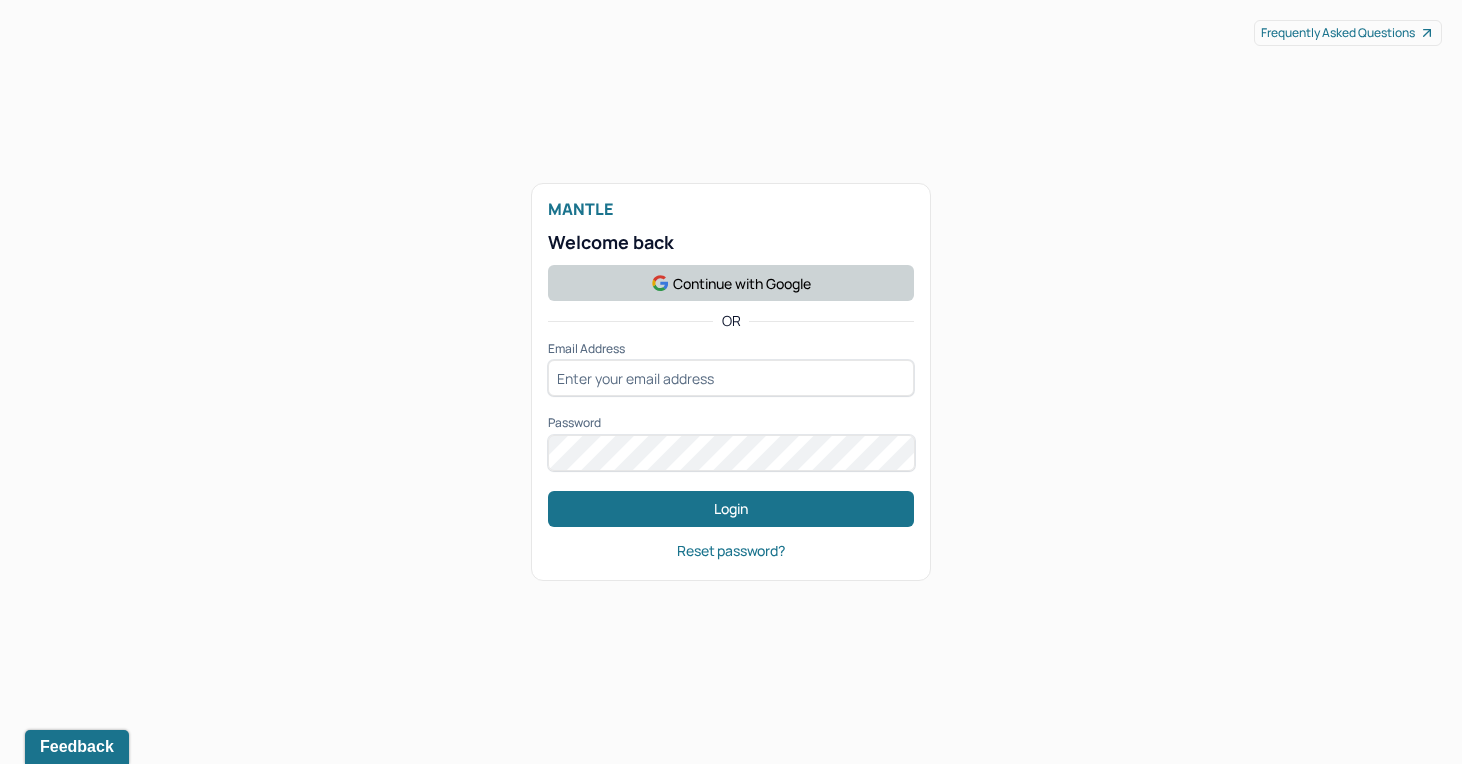 click on "Continue with Google" at bounding box center [731, 283] 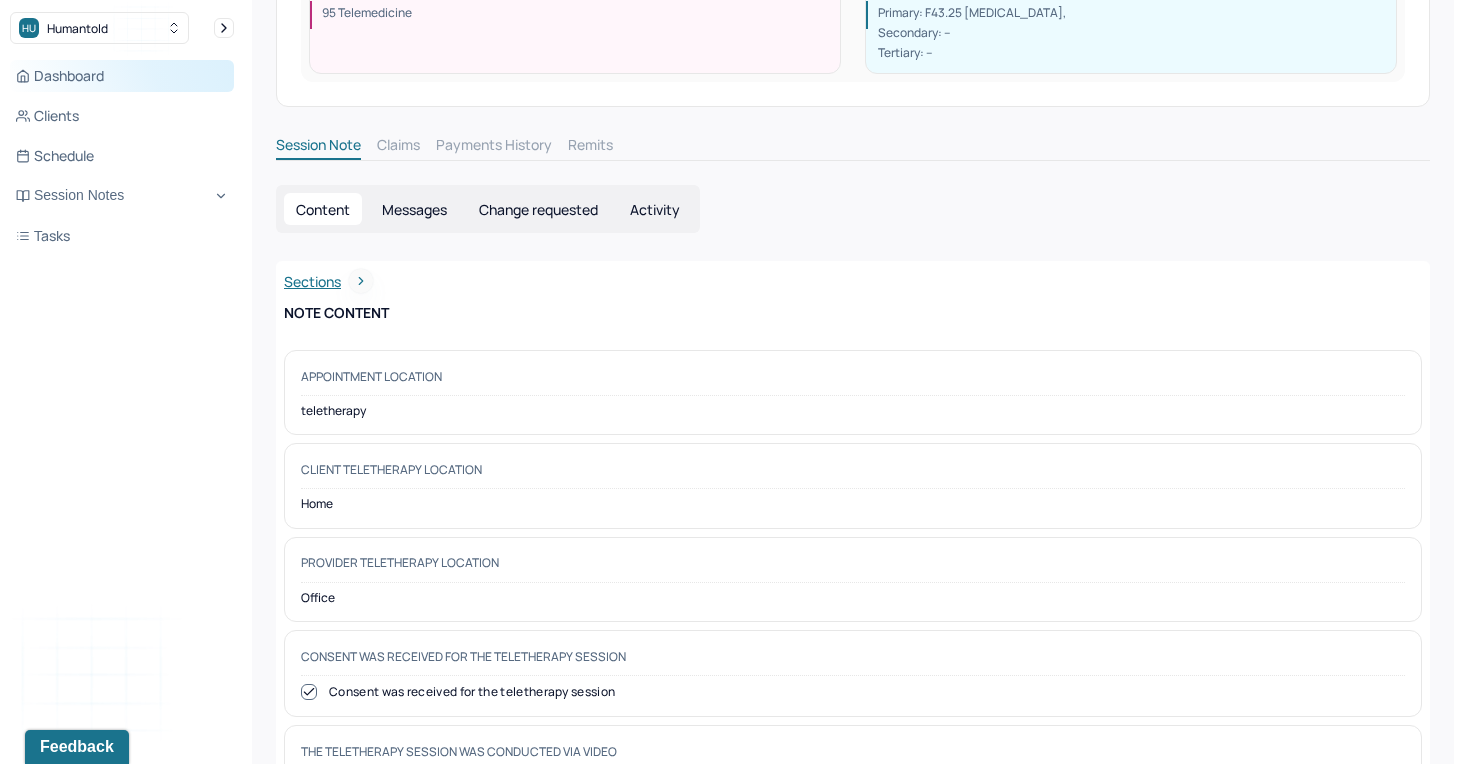 click on "Dashboard" at bounding box center [122, 76] 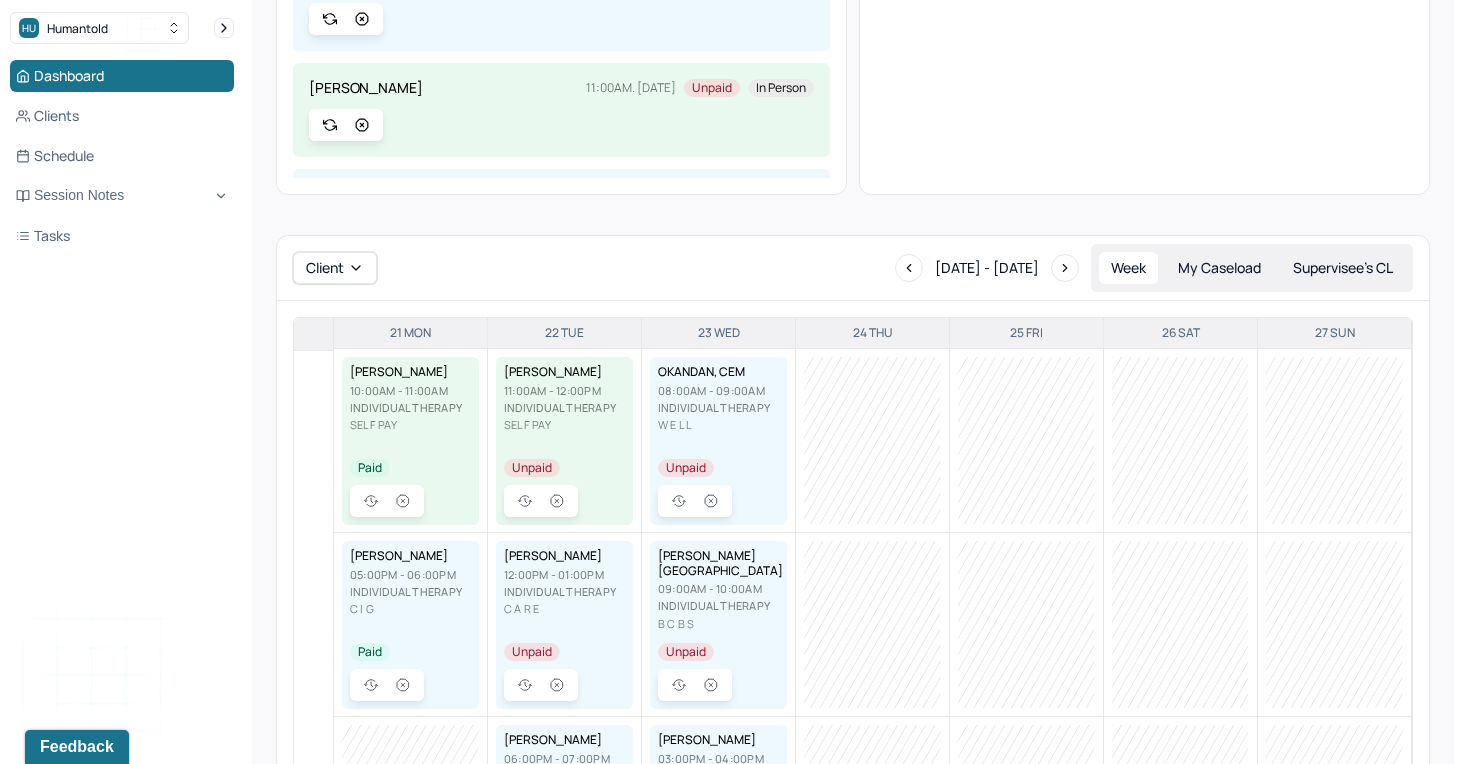 scroll, scrollTop: 0, scrollLeft: 0, axis: both 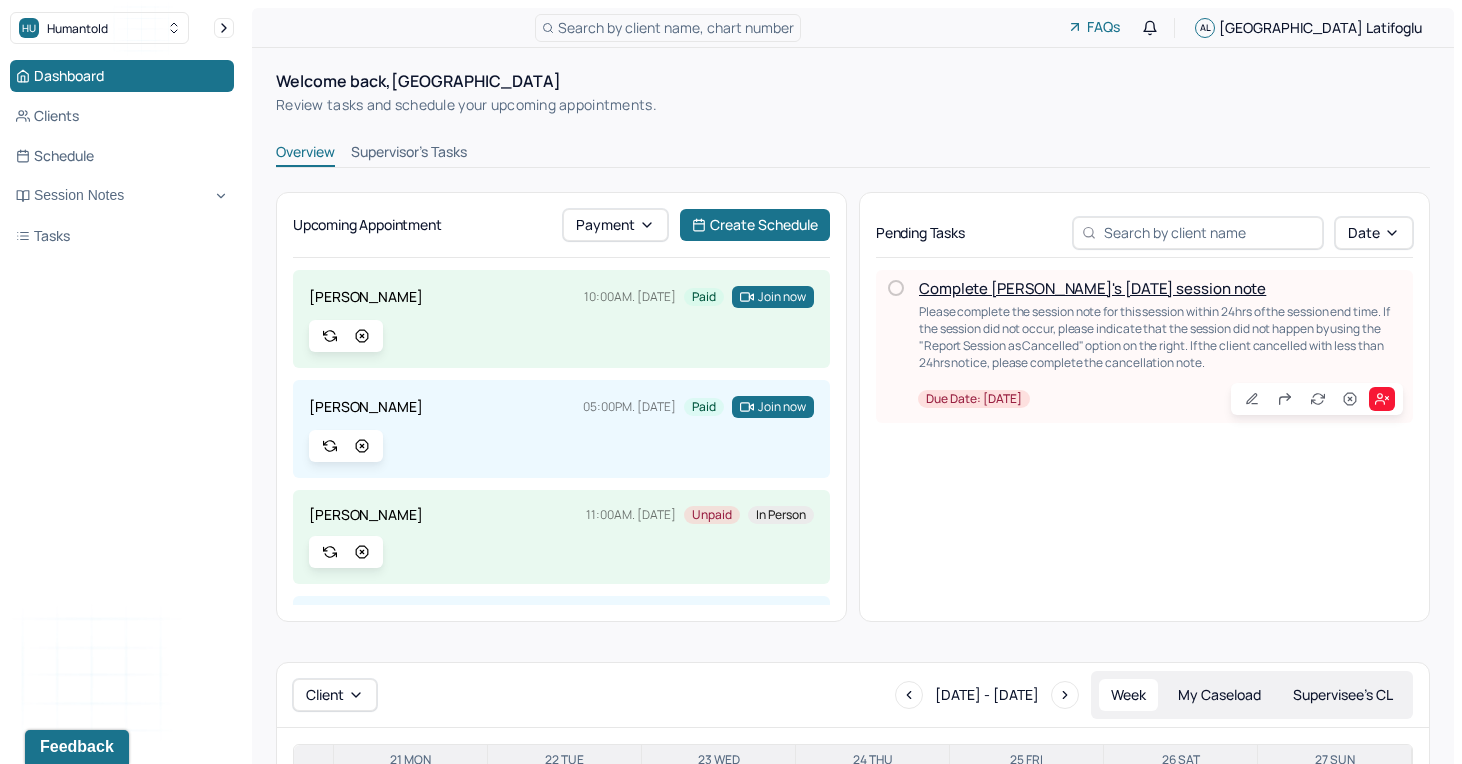 click on "Complete [PERSON_NAME]'s [DATE] session note Please complete the session note for this session within 24hrs of the session end time. If the session did not occur, please indicate that the session did not happen by using the "Report Session as Cancelled" option on the right. If the client cancelled with less than 24hrs notice, please complete the cancellation note. Due date: [DATE]" at bounding box center [1144, 346] 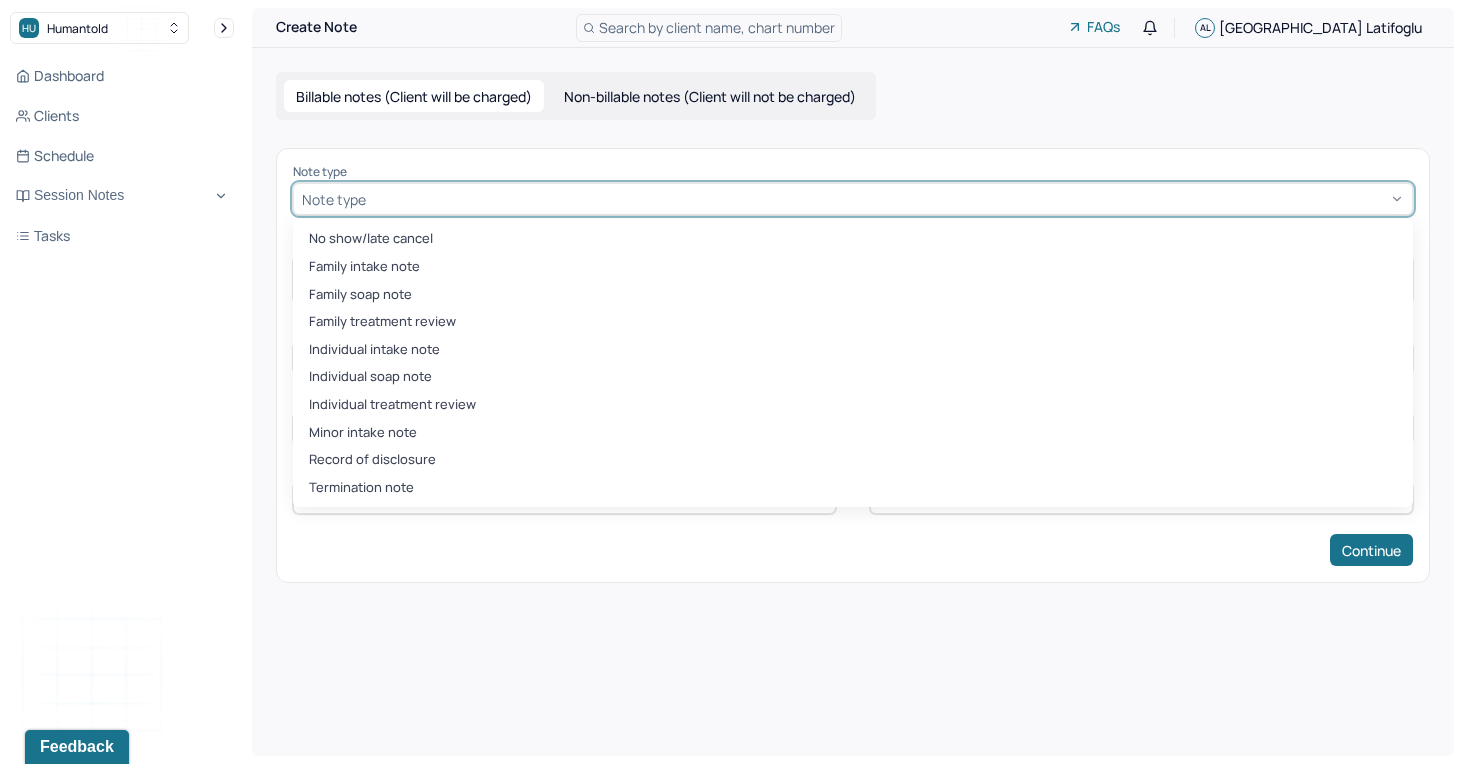 click on "Note type" at bounding box center [853, 199] 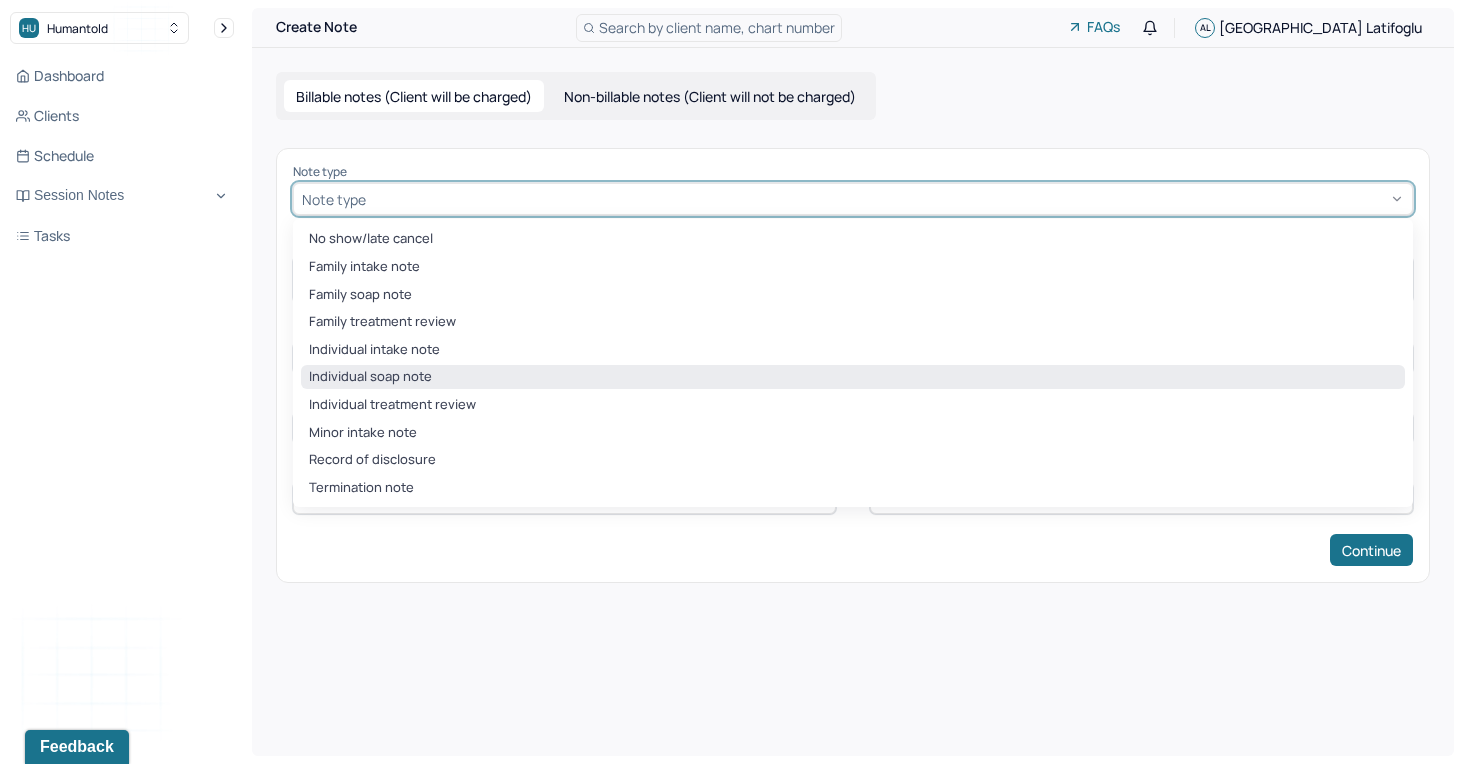 click on "Individual soap note" at bounding box center (853, 377) 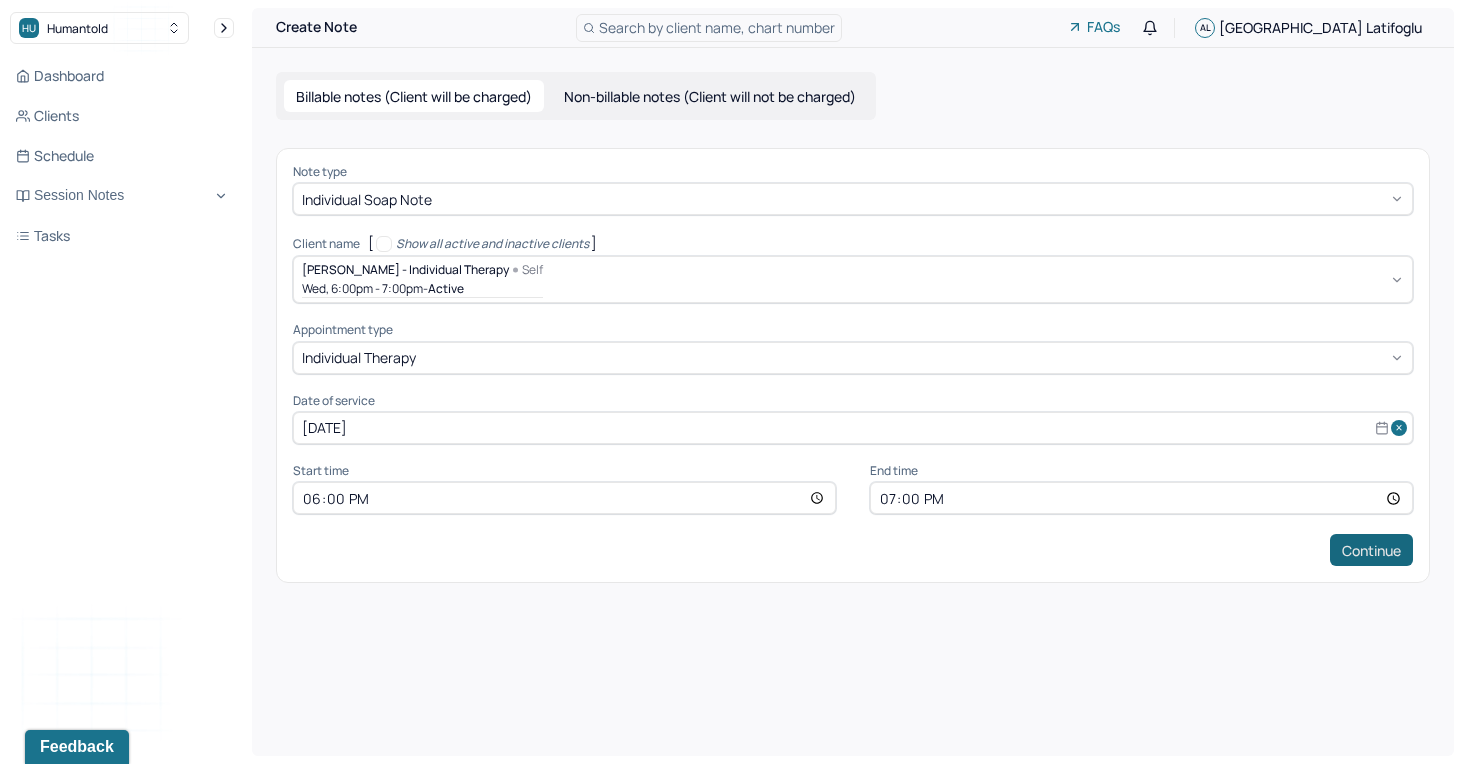 click on "Continue" at bounding box center [1371, 550] 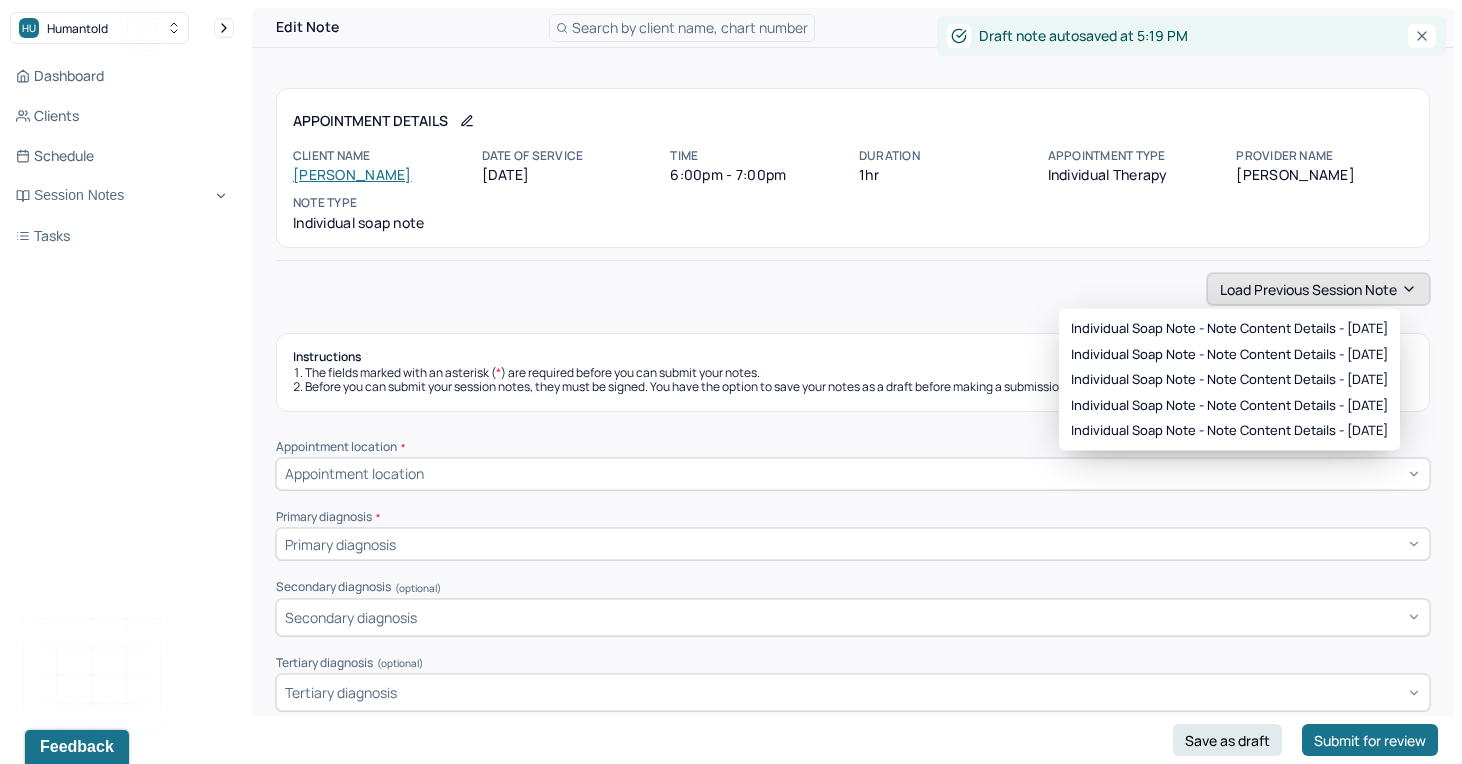 click on "Load previous session note" at bounding box center [1318, 289] 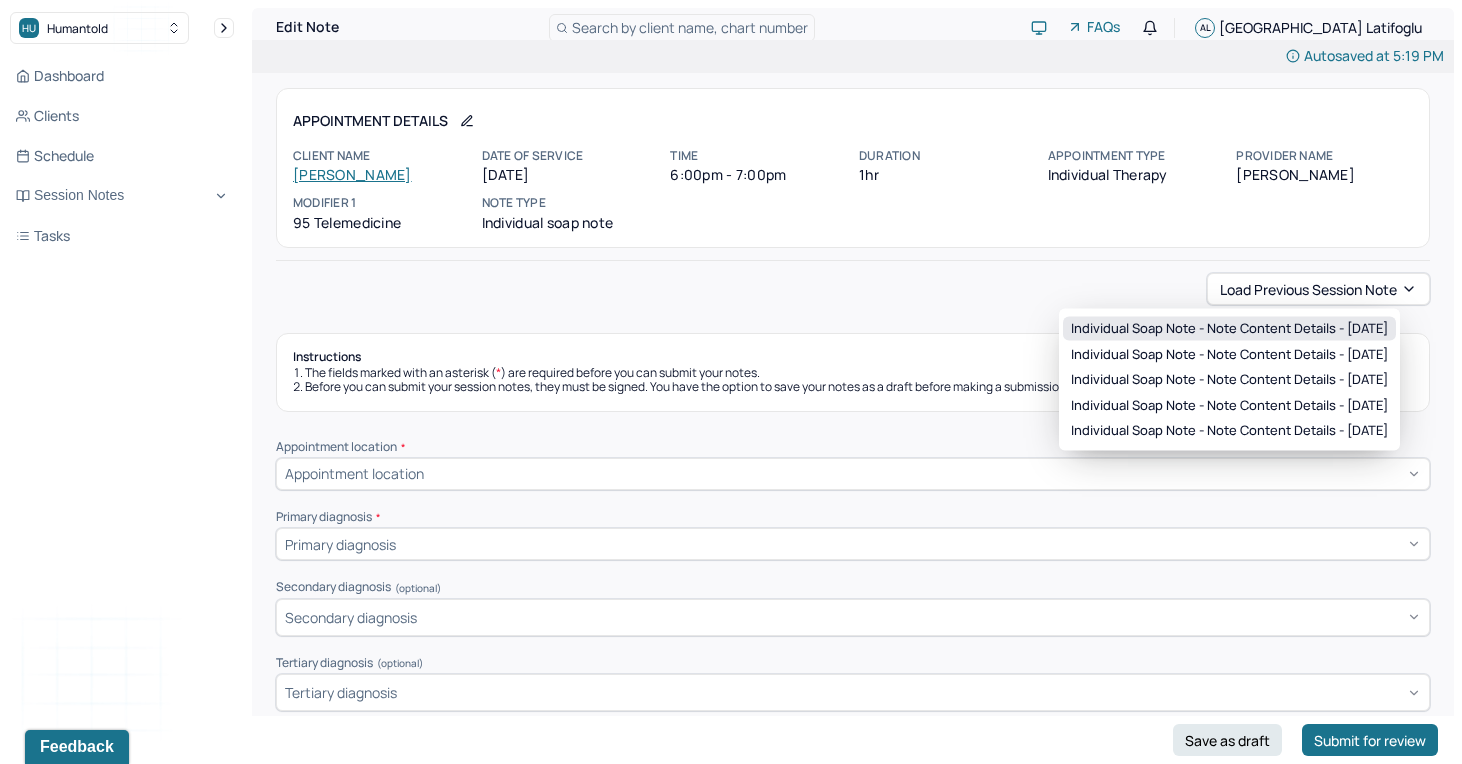 click on "Individual soap note   - Note content Details -   [DATE]" at bounding box center [1229, 329] 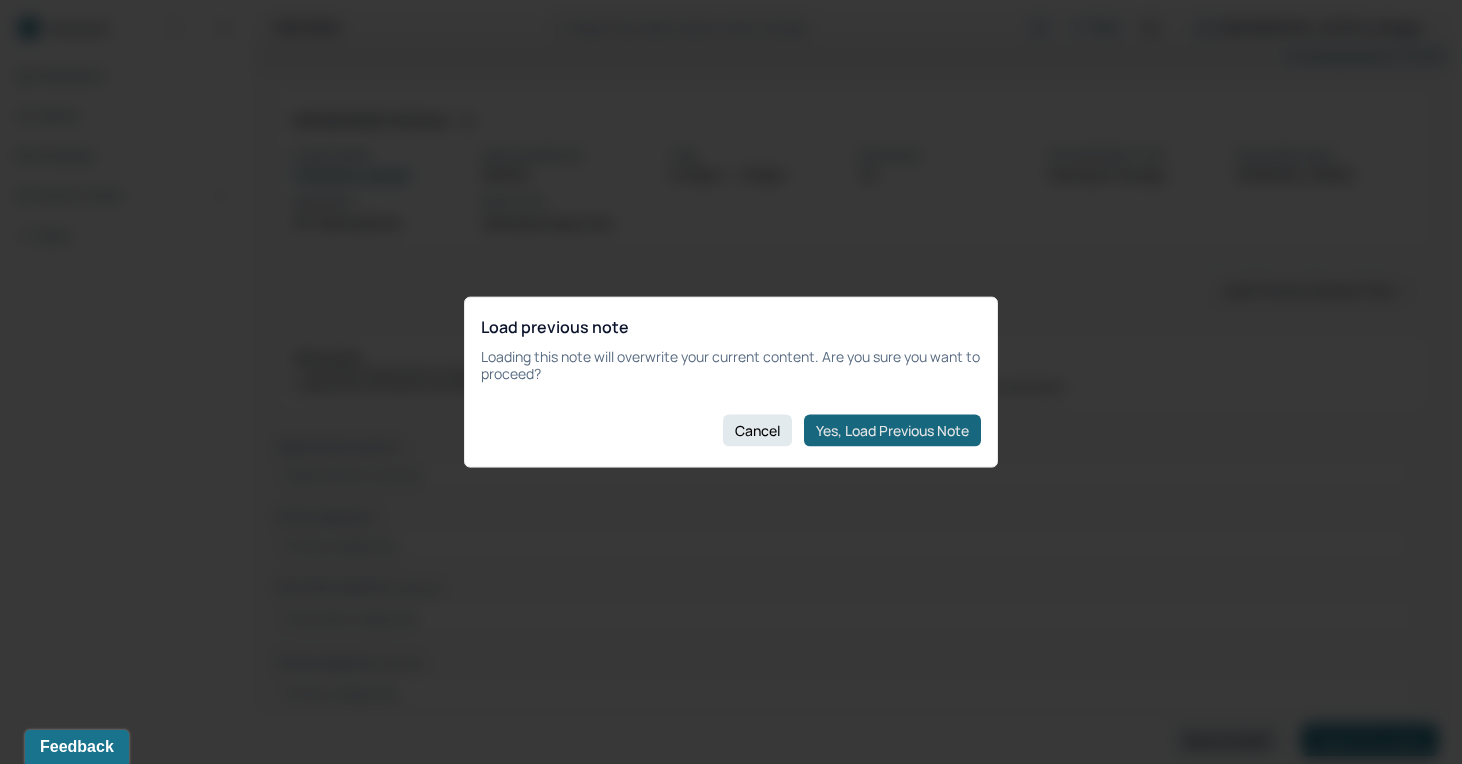 click on "Yes, Load Previous Note" at bounding box center (892, 430) 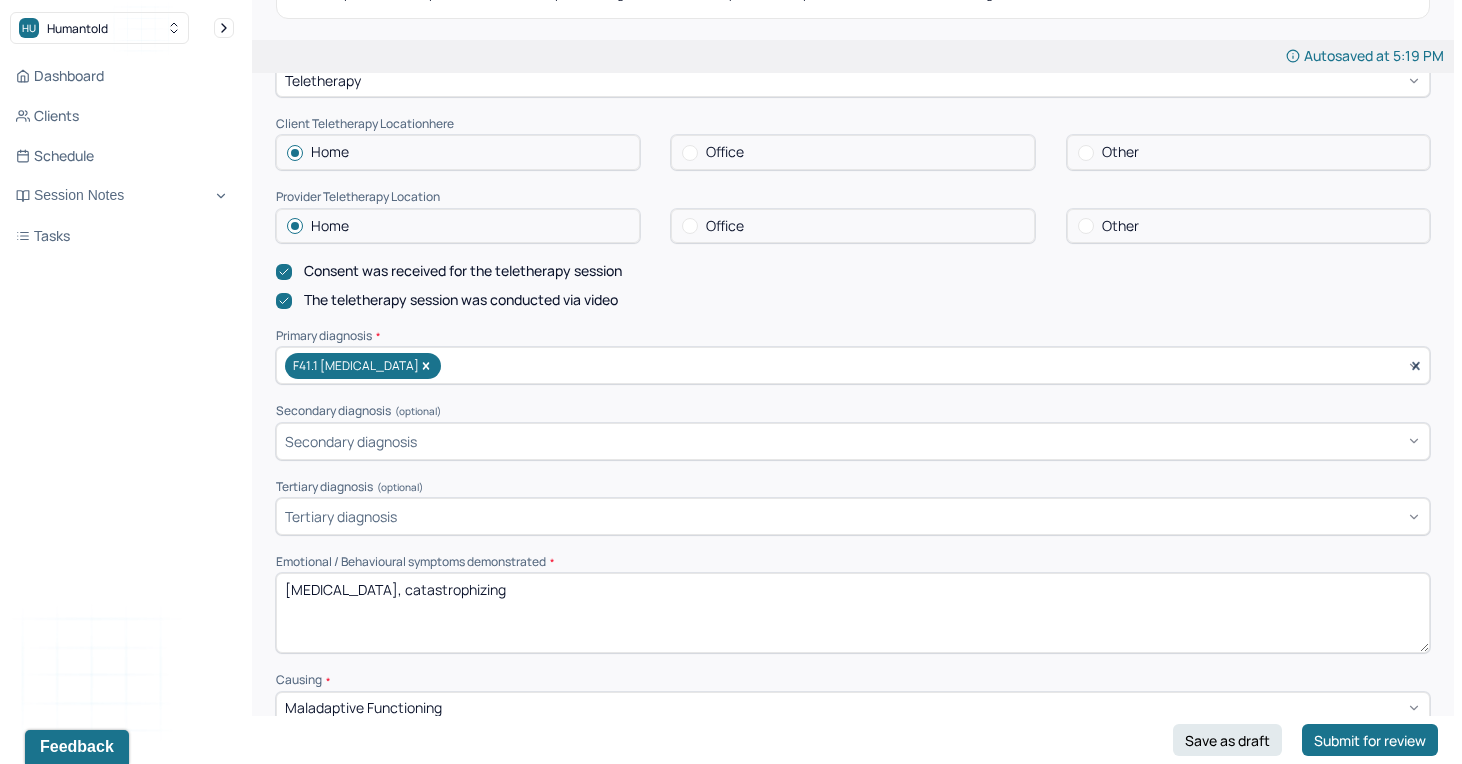 scroll, scrollTop: 400, scrollLeft: 0, axis: vertical 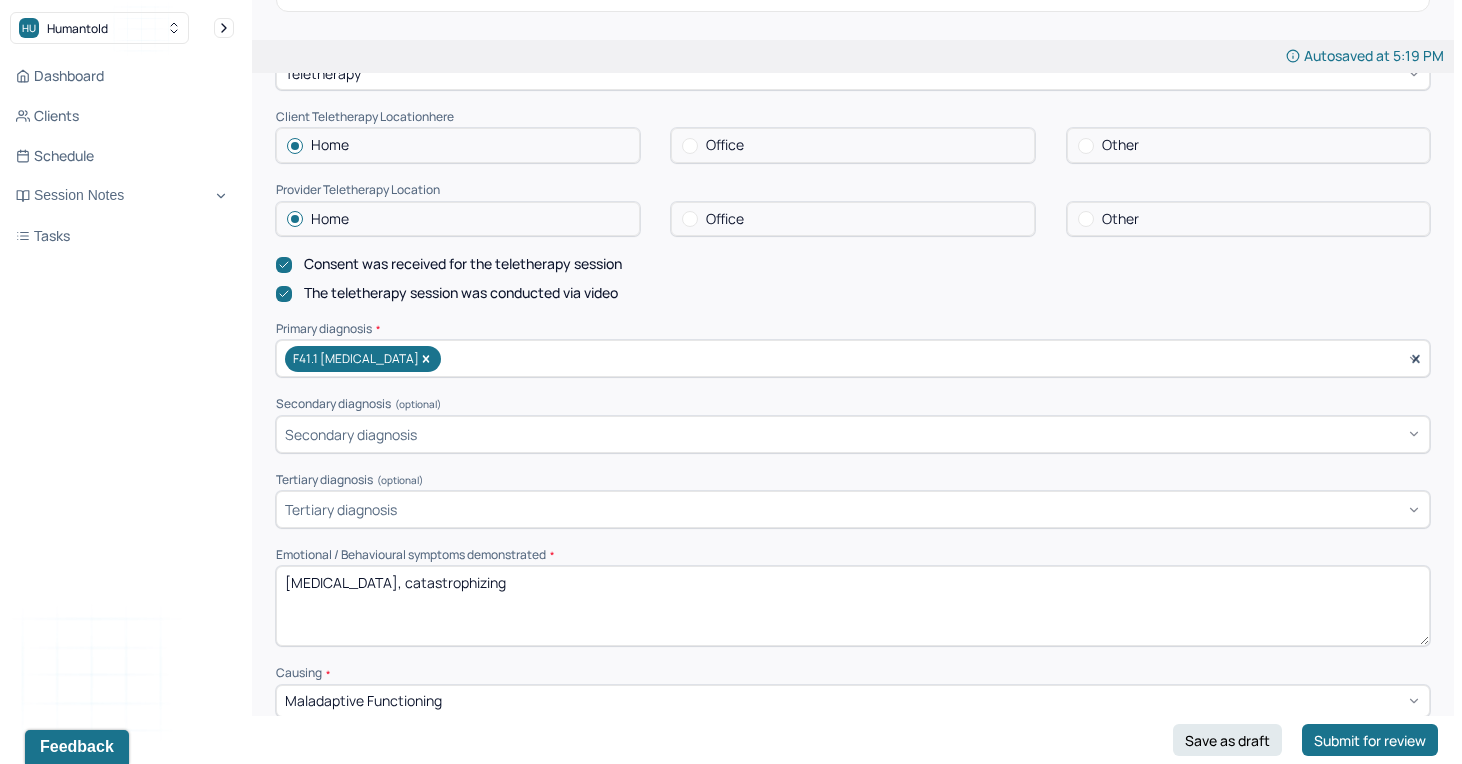 click on "[MEDICAL_DATA], catastrophizing" at bounding box center [853, 606] 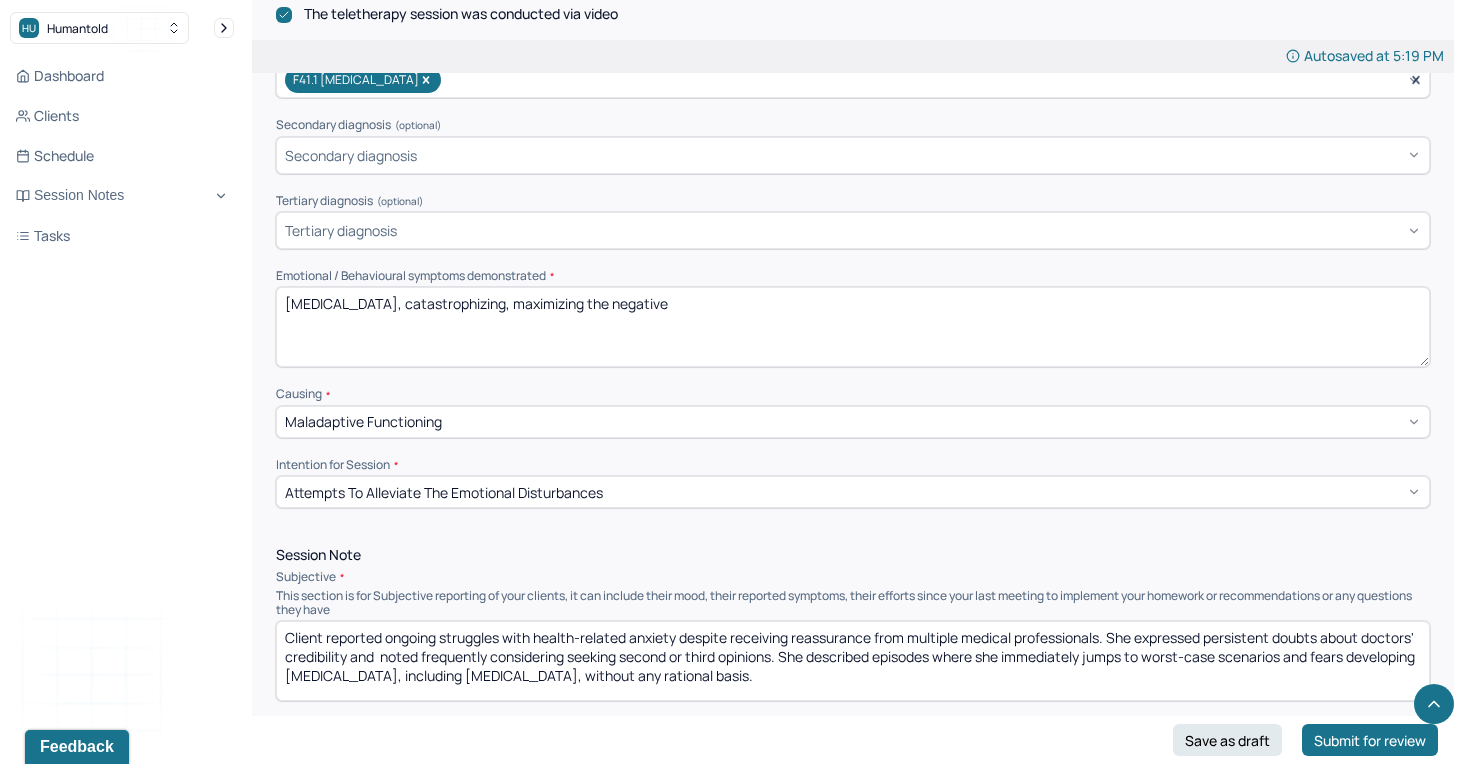 scroll, scrollTop: 752, scrollLeft: 0, axis: vertical 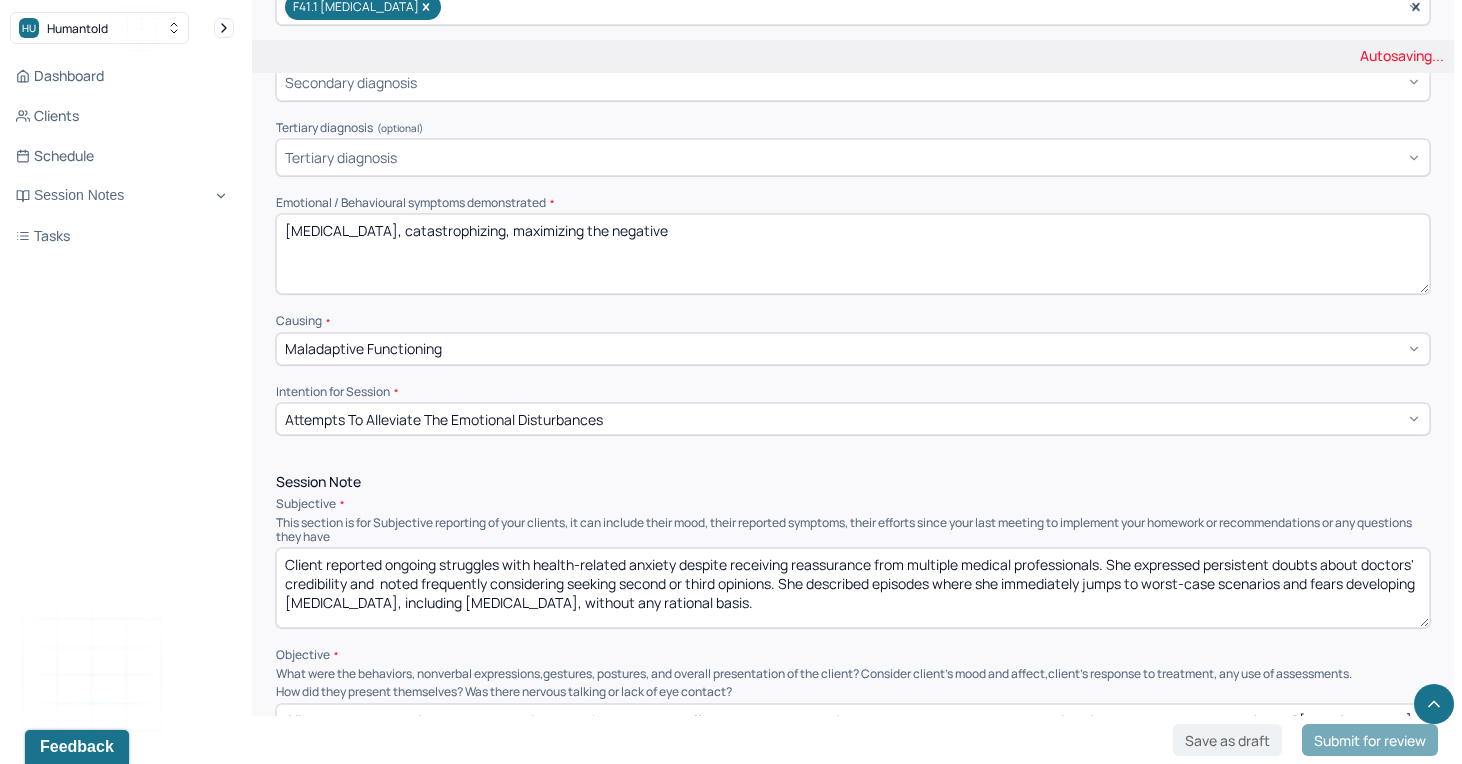 type on "[MEDICAL_DATA], catastrophizing, maximizing the negative" 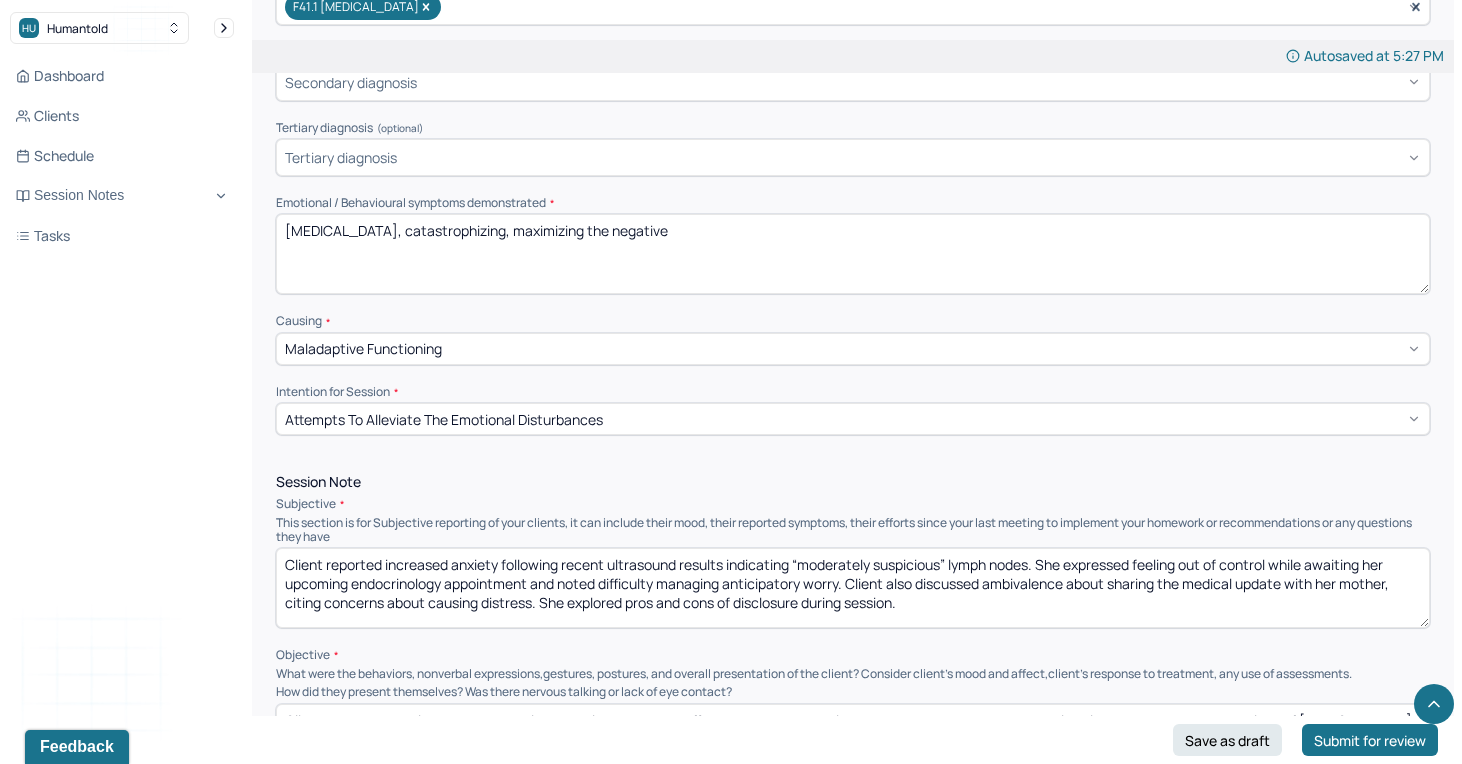 drag, startPoint x: 421, startPoint y: 563, endPoint x: 658, endPoint y: 577, distance: 237.41315 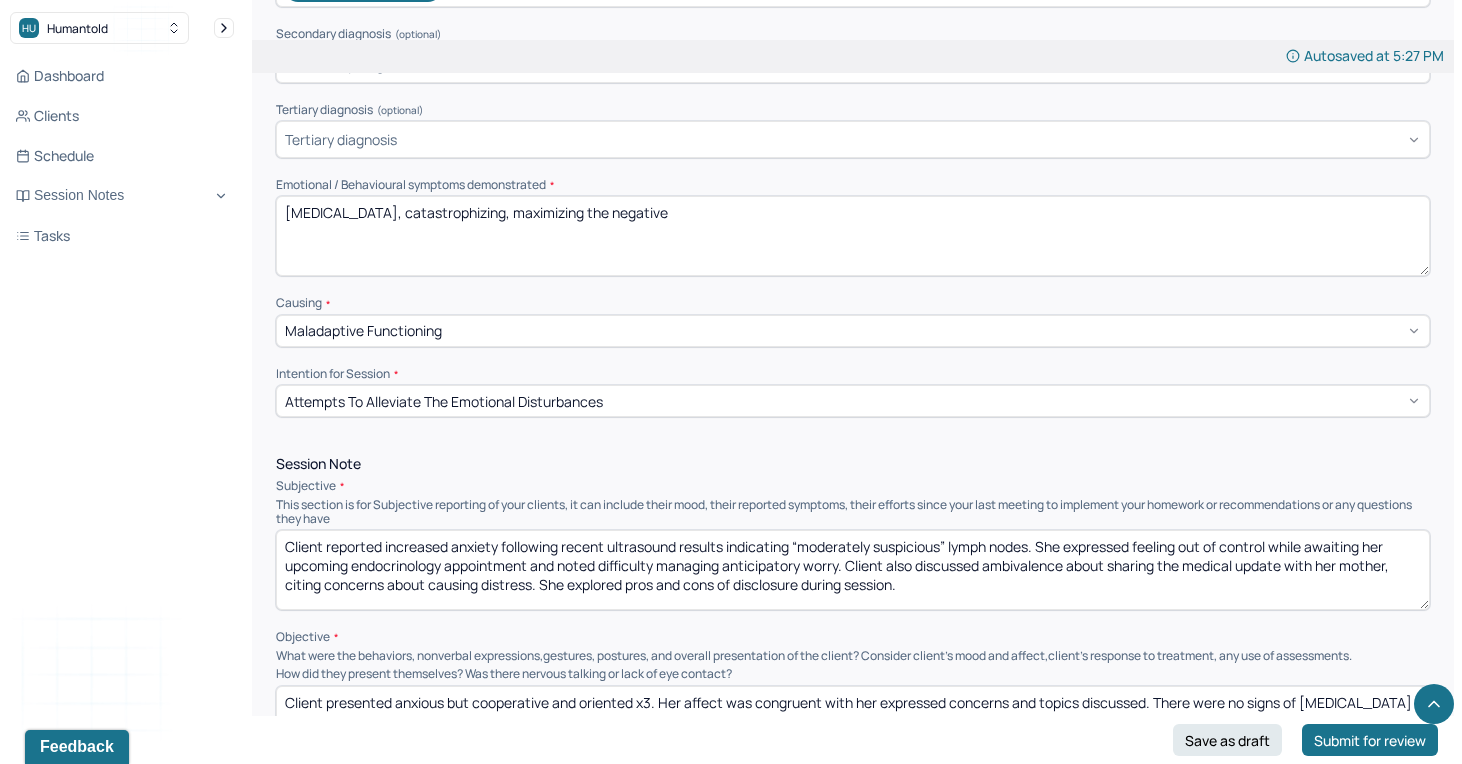 scroll, scrollTop: 772, scrollLeft: 0, axis: vertical 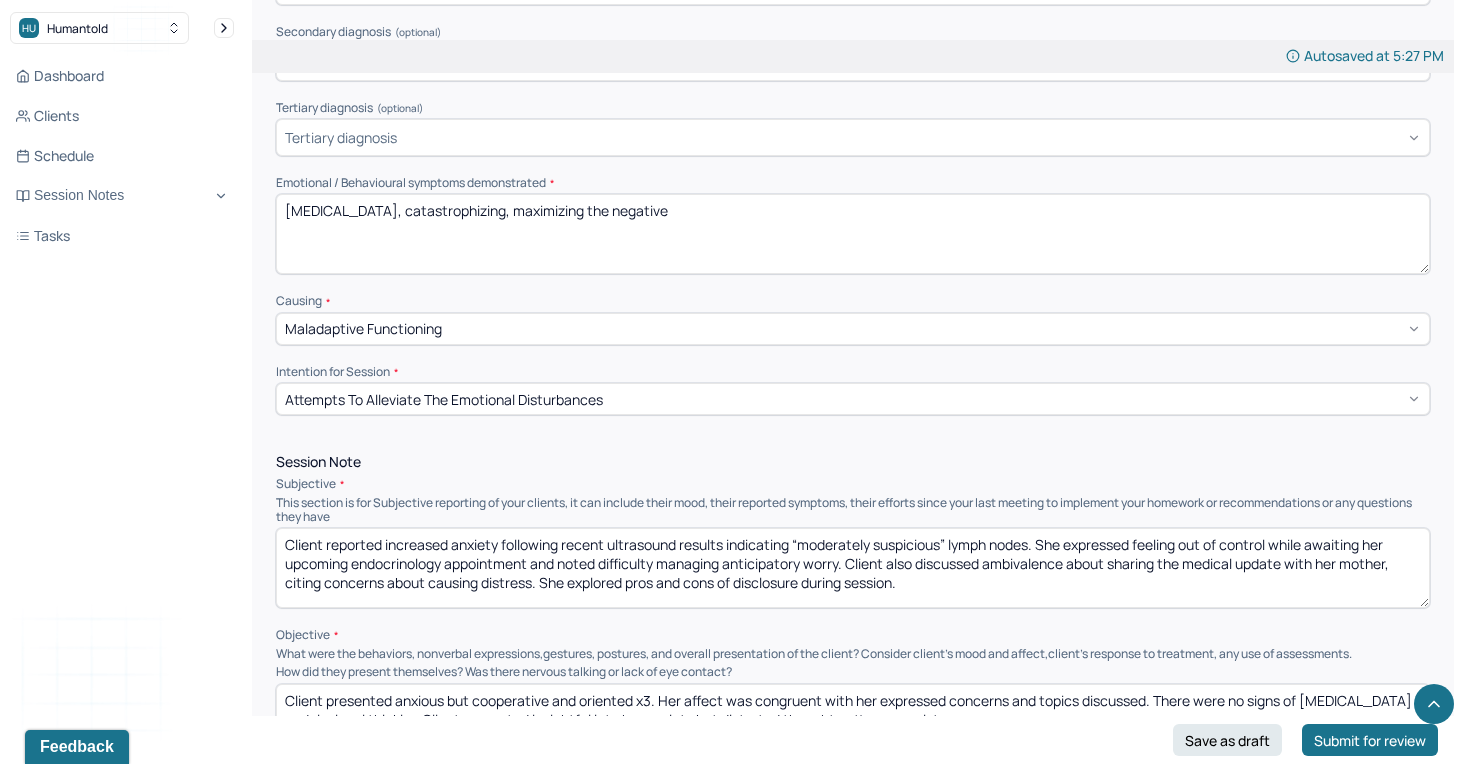 drag, startPoint x: 969, startPoint y: 563, endPoint x: 975, endPoint y: 607, distance: 44.407207 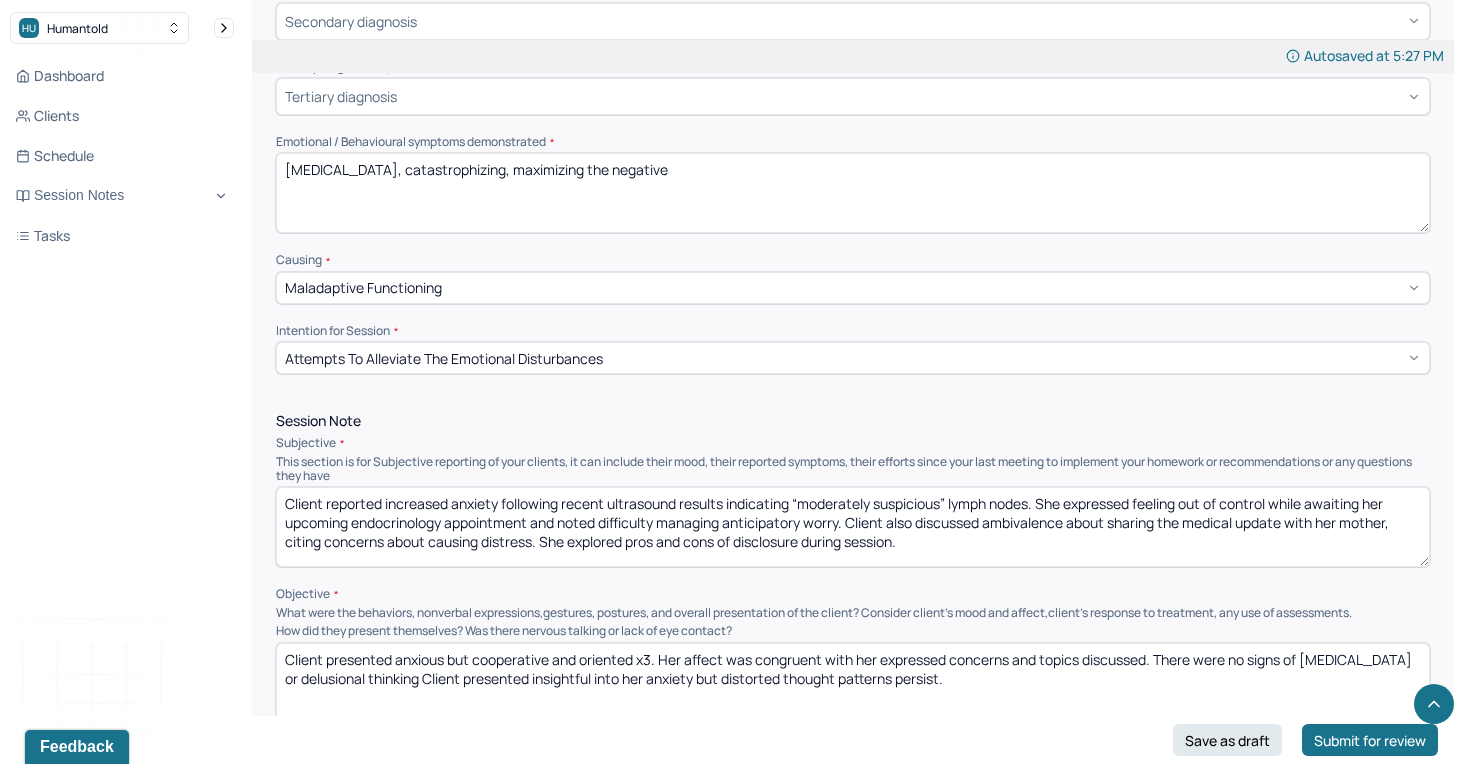scroll, scrollTop: 817, scrollLeft: 0, axis: vertical 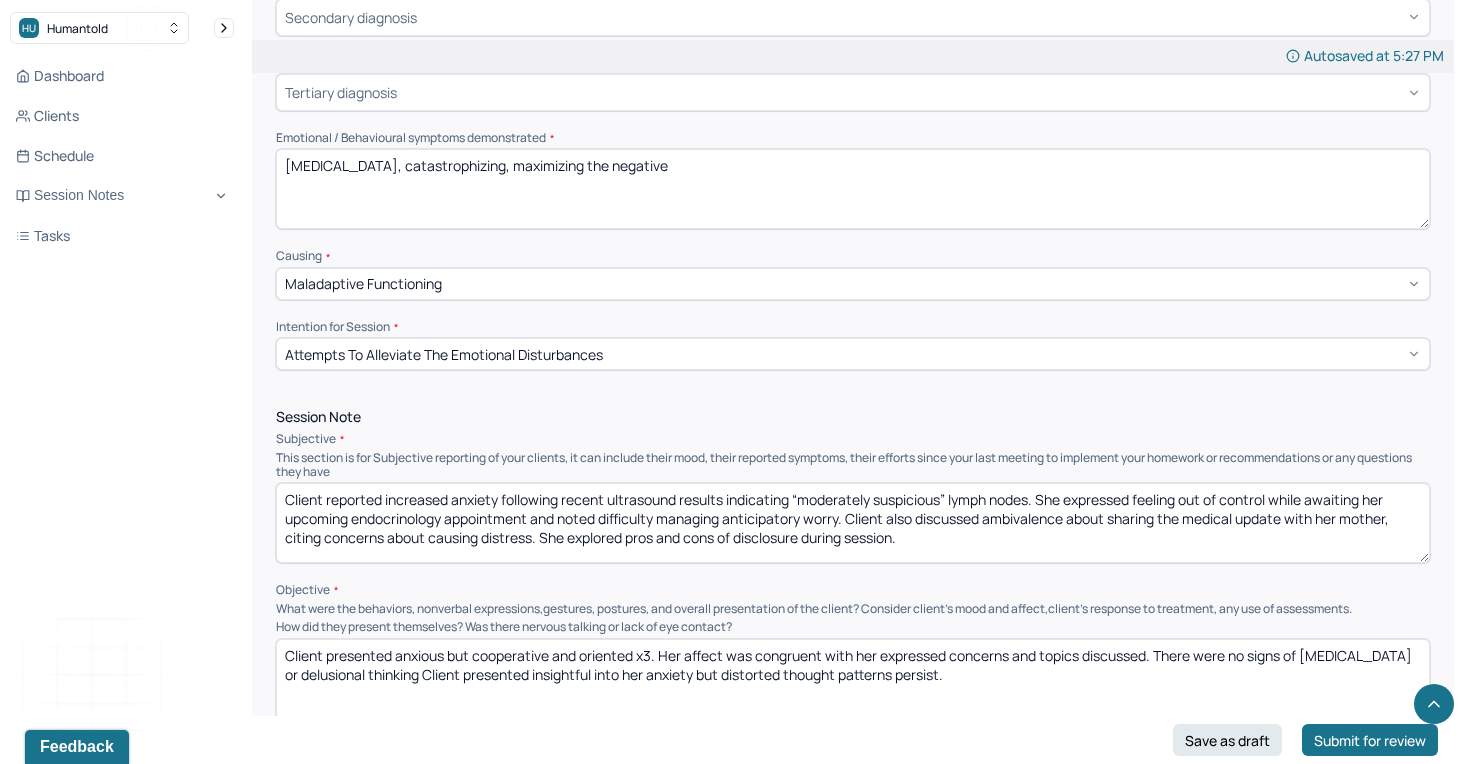 drag, startPoint x: 521, startPoint y: 514, endPoint x: 785, endPoint y: 518, distance: 264.0303 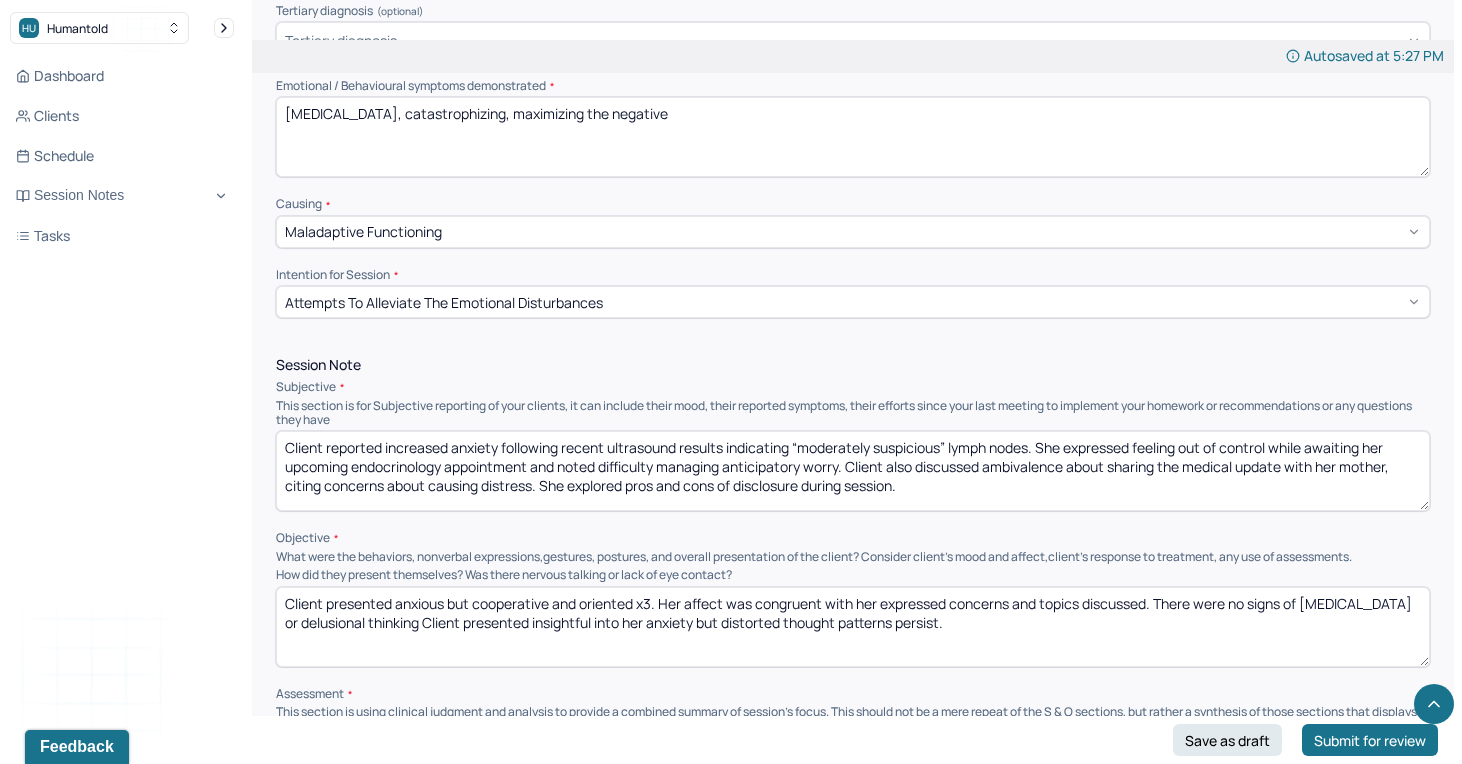 scroll, scrollTop: 889, scrollLeft: 0, axis: vertical 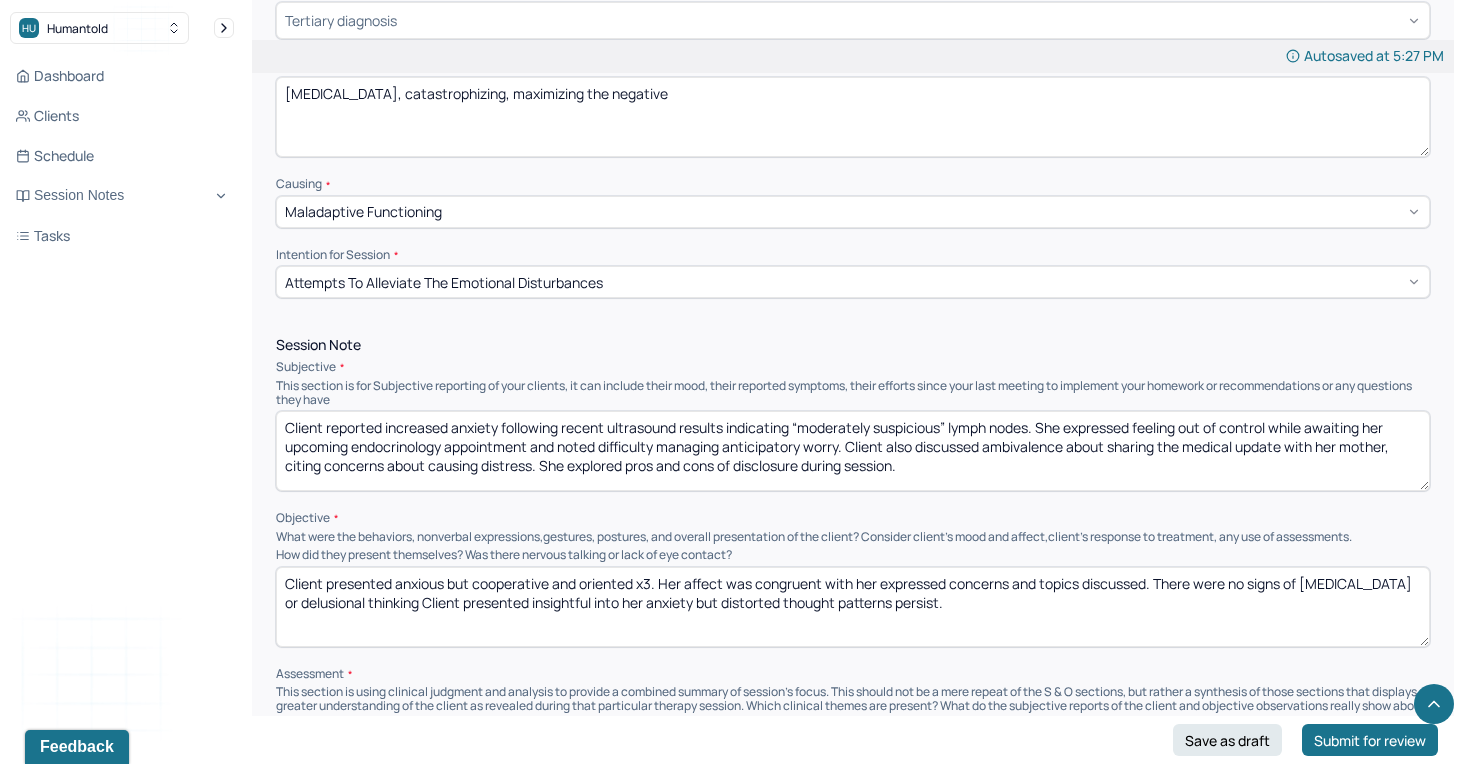 type on "Client reported increased anxiety following recent ultrasound results indicating “moderately suspicious” lymph nodes. She expressed feeling out of control while awaiting her upcoming endocrinology appointment and noted difficulty managing anticipatory worry. Client also discussed ambivalence about sharing the medical update with her mother, citing concerns about causing distress. She explored pros and cons of disclosure during session." 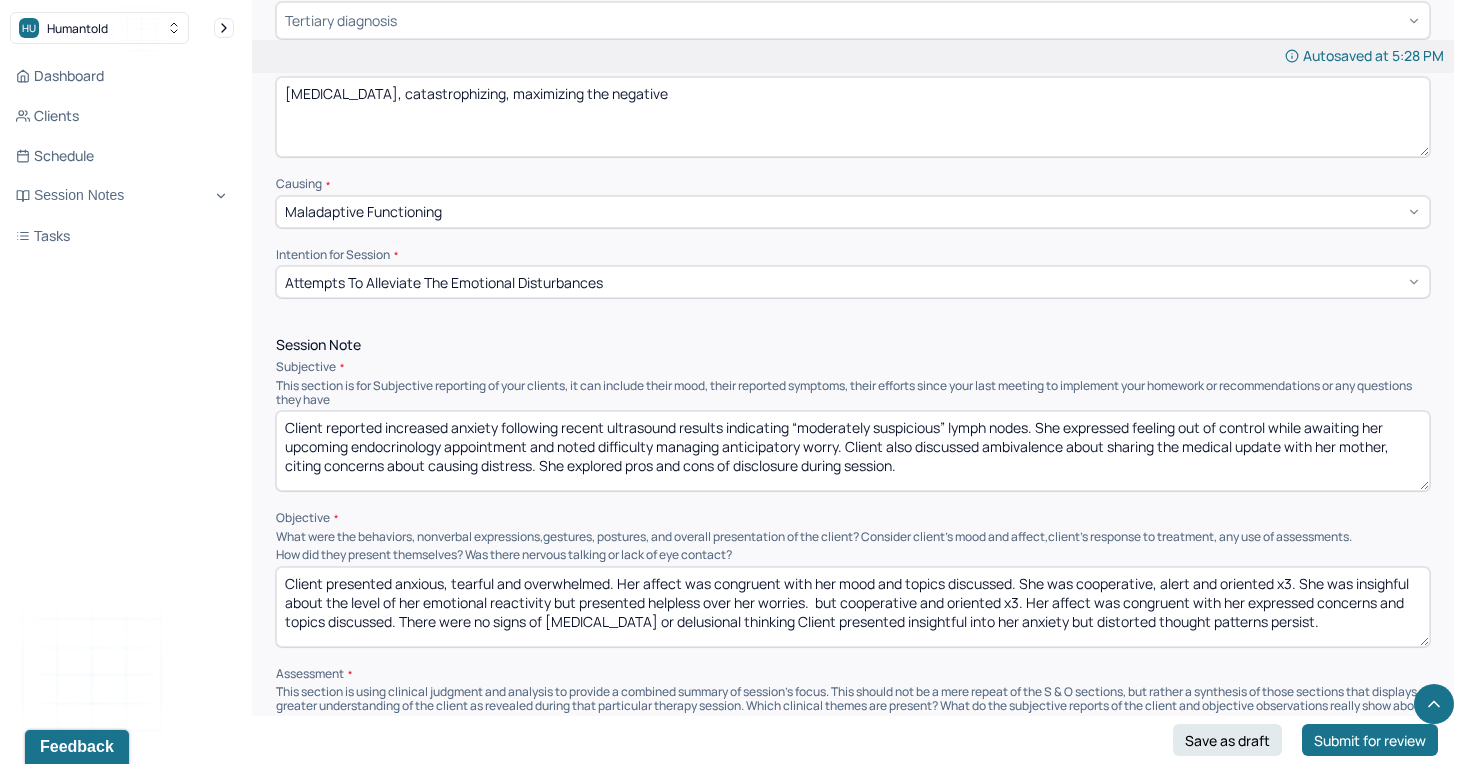 drag, startPoint x: 812, startPoint y: 596, endPoint x: 875, endPoint y: 648, distance: 81.68843 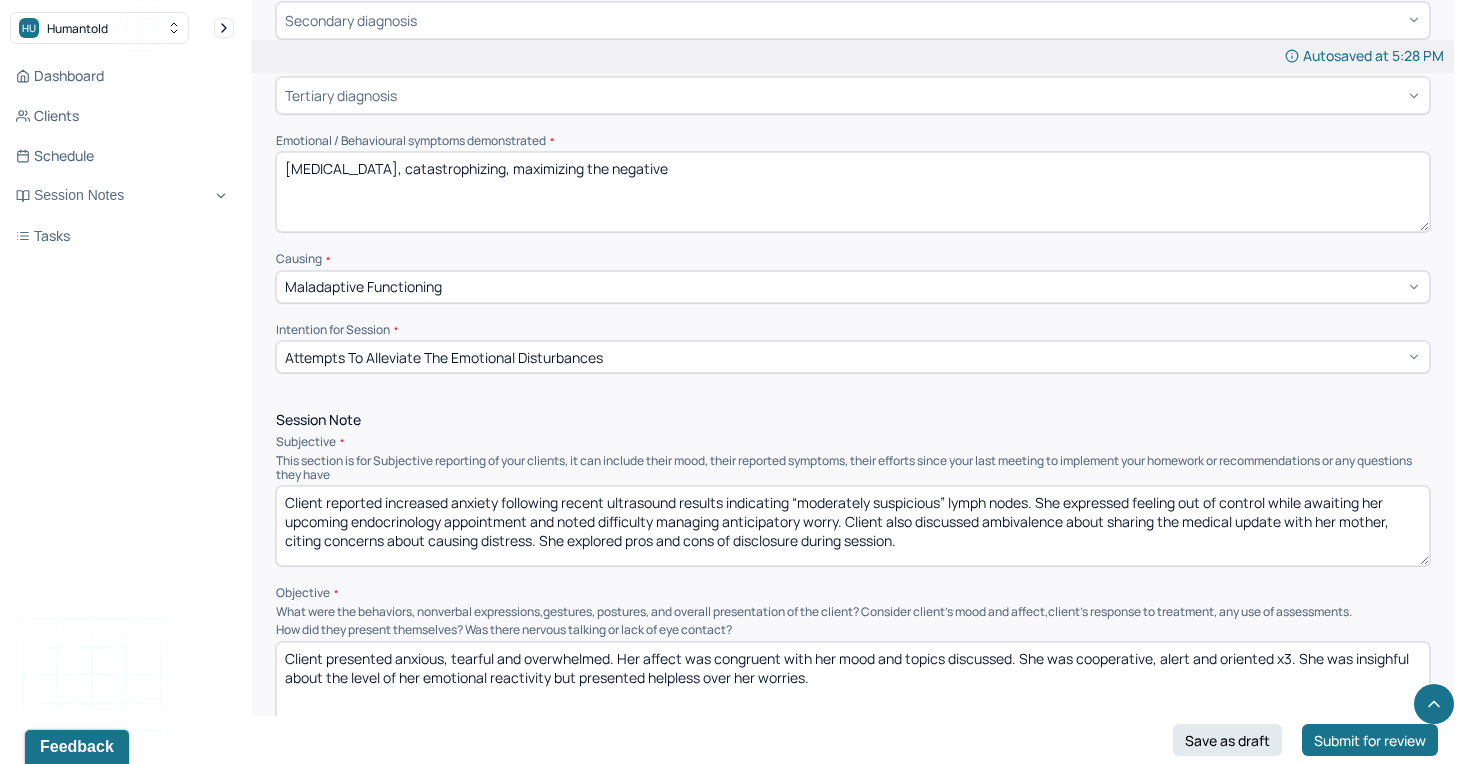 scroll, scrollTop: 792, scrollLeft: 0, axis: vertical 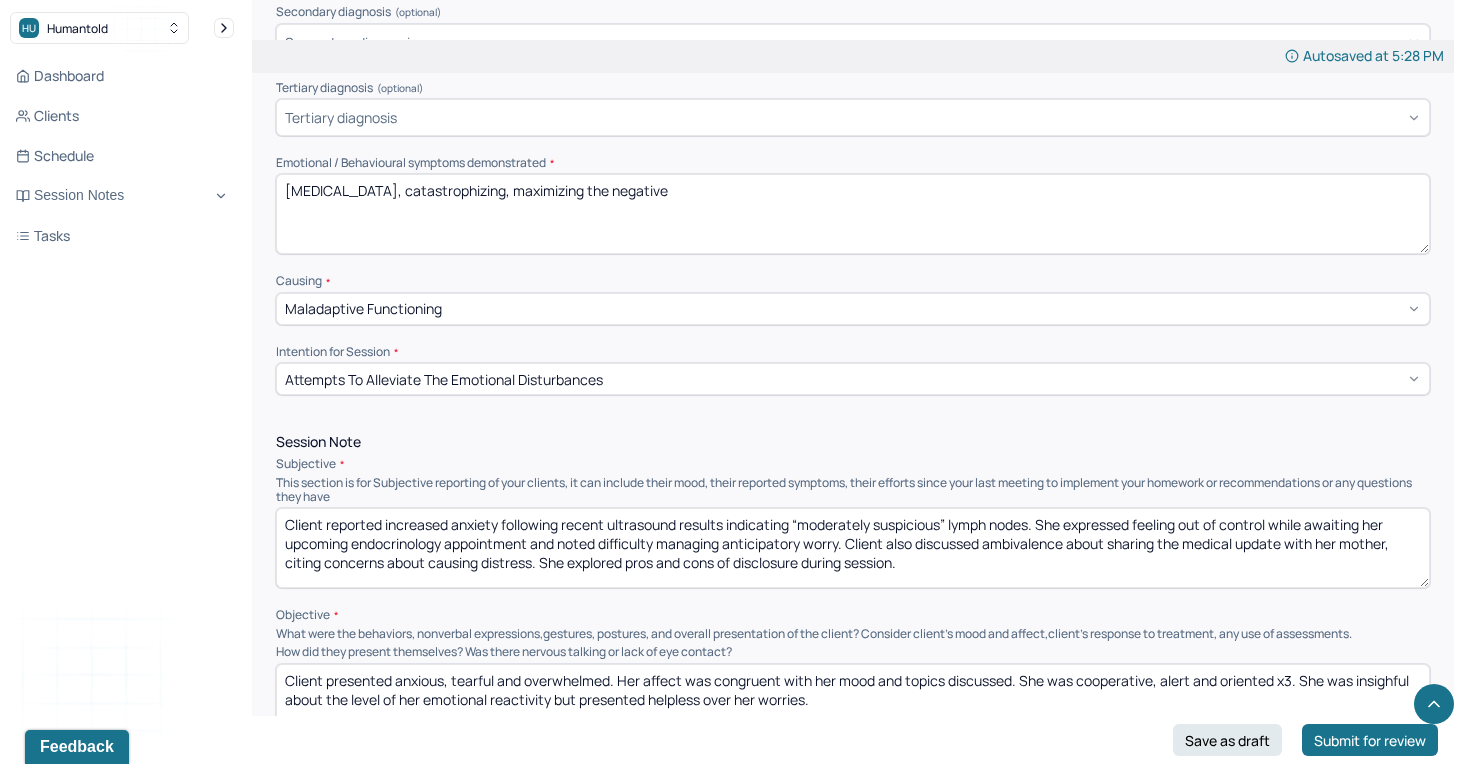 type on "Client presented anxious, tearful and overwhelmed. Her affect was congruent with her mood and topics discussed. She was cooperative, alert and oriented x3. She was insighful about the level of her emotional reactivity but presented helpless over her worries." 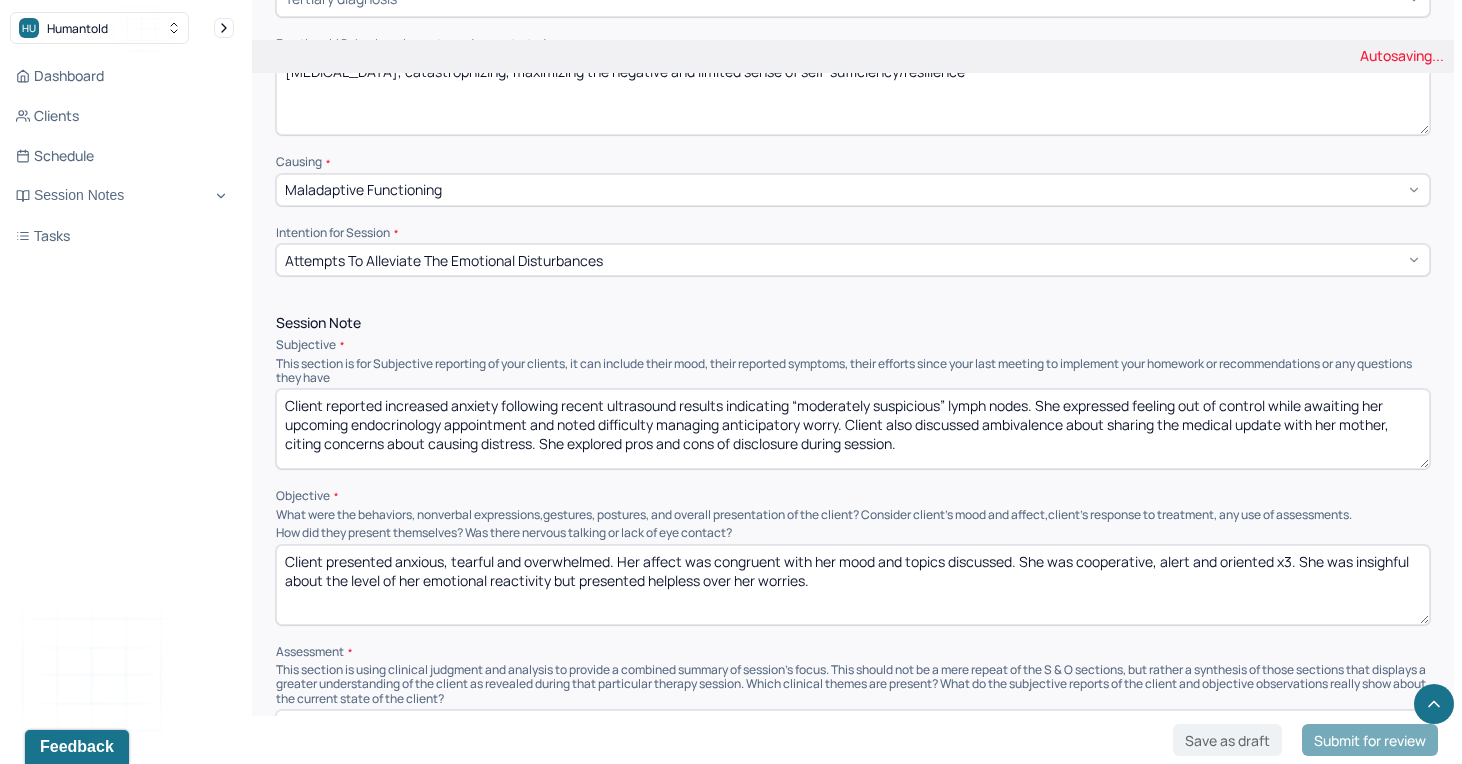 scroll, scrollTop: 1001, scrollLeft: 0, axis: vertical 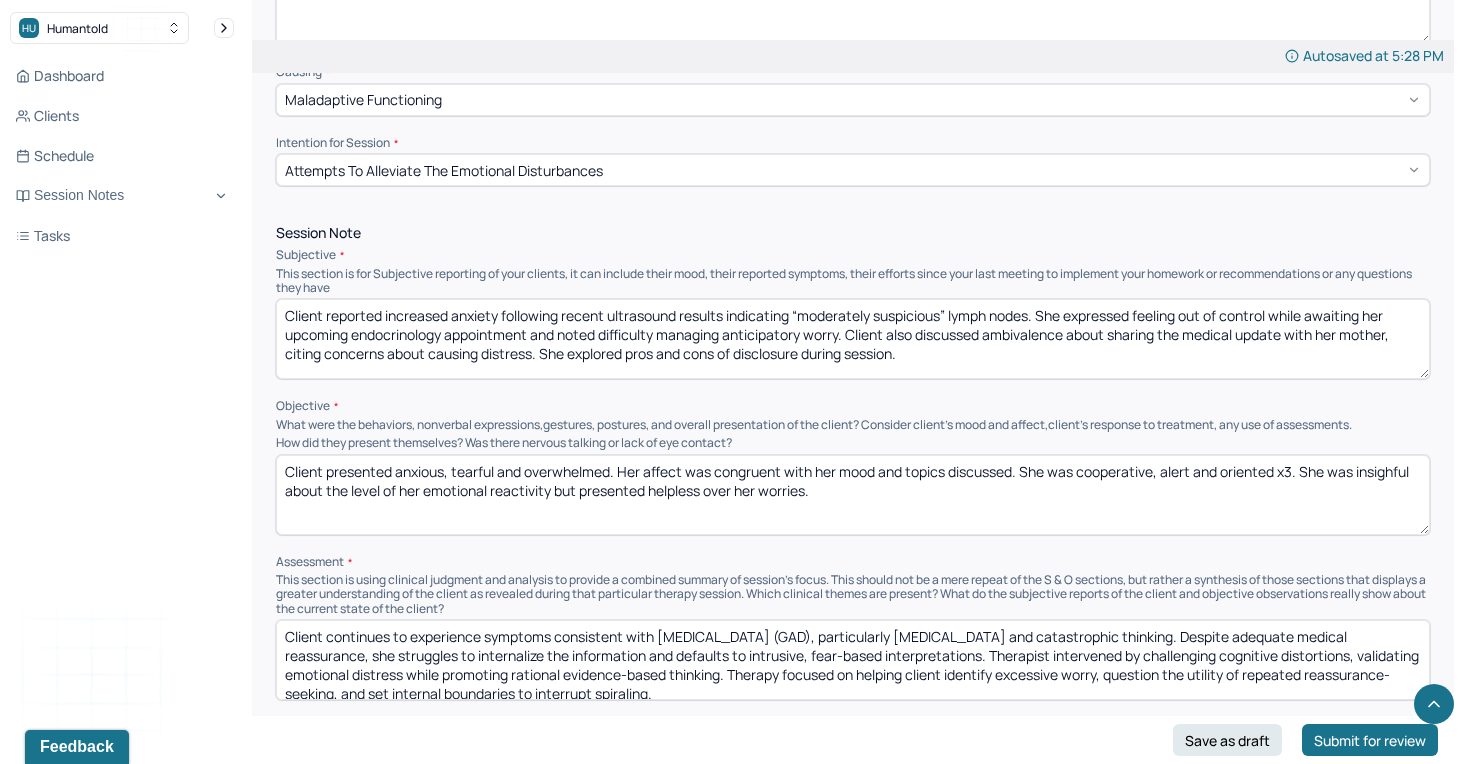 type on "[MEDICAL_DATA], catastrophizing, maximizing the negative and limited sense of self-sufficiency/resilience" 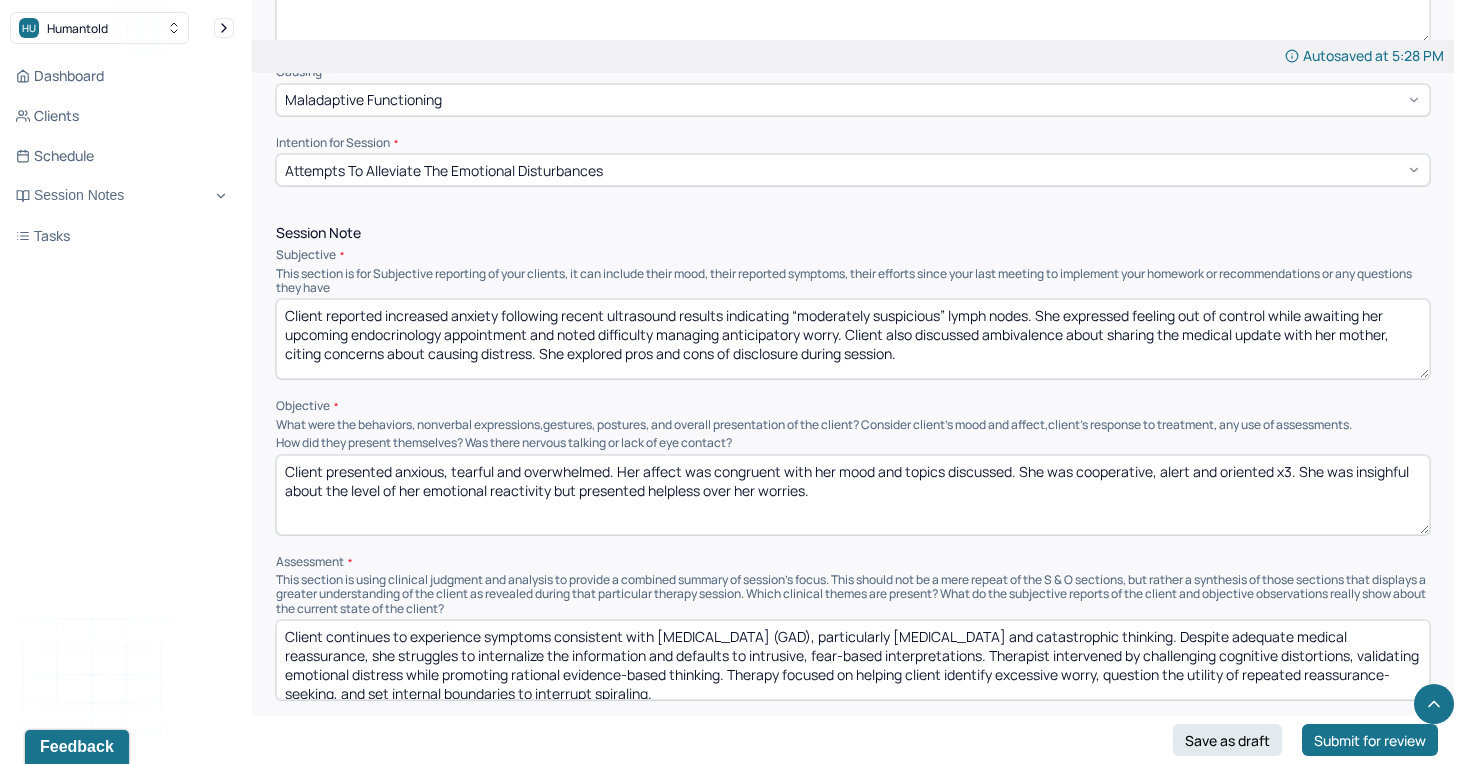 click on "Client continues to experience symptoms consistent with [MEDICAL_DATA] (GAD), particularly [MEDICAL_DATA] and catastrophic thinking. Despite adequate medical reassurance, she struggles to internalize the information and defaults to intrusive, fear-based interpretations. Therapist intervened by challenging cognitive distortions, validating emotional distress while promoting rational evidence-based thinking. Therapy focused on helping client identify excessive worry, question the utility of repeated reassurance-seeking, and set internal boundaries to interrupt spiraling." at bounding box center [853, 660] 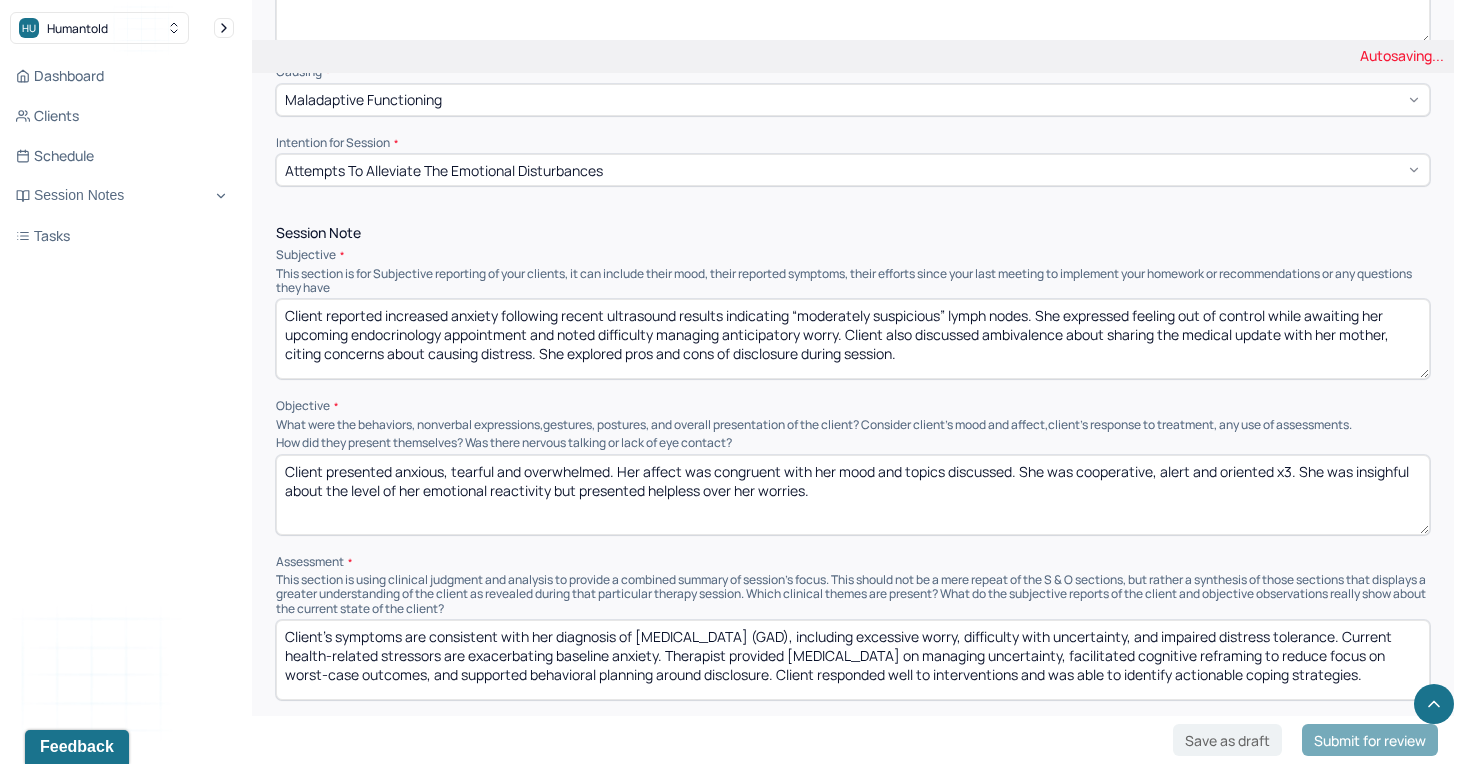 scroll, scrollTop: 1, scrollLeft: 0, axis: vertical 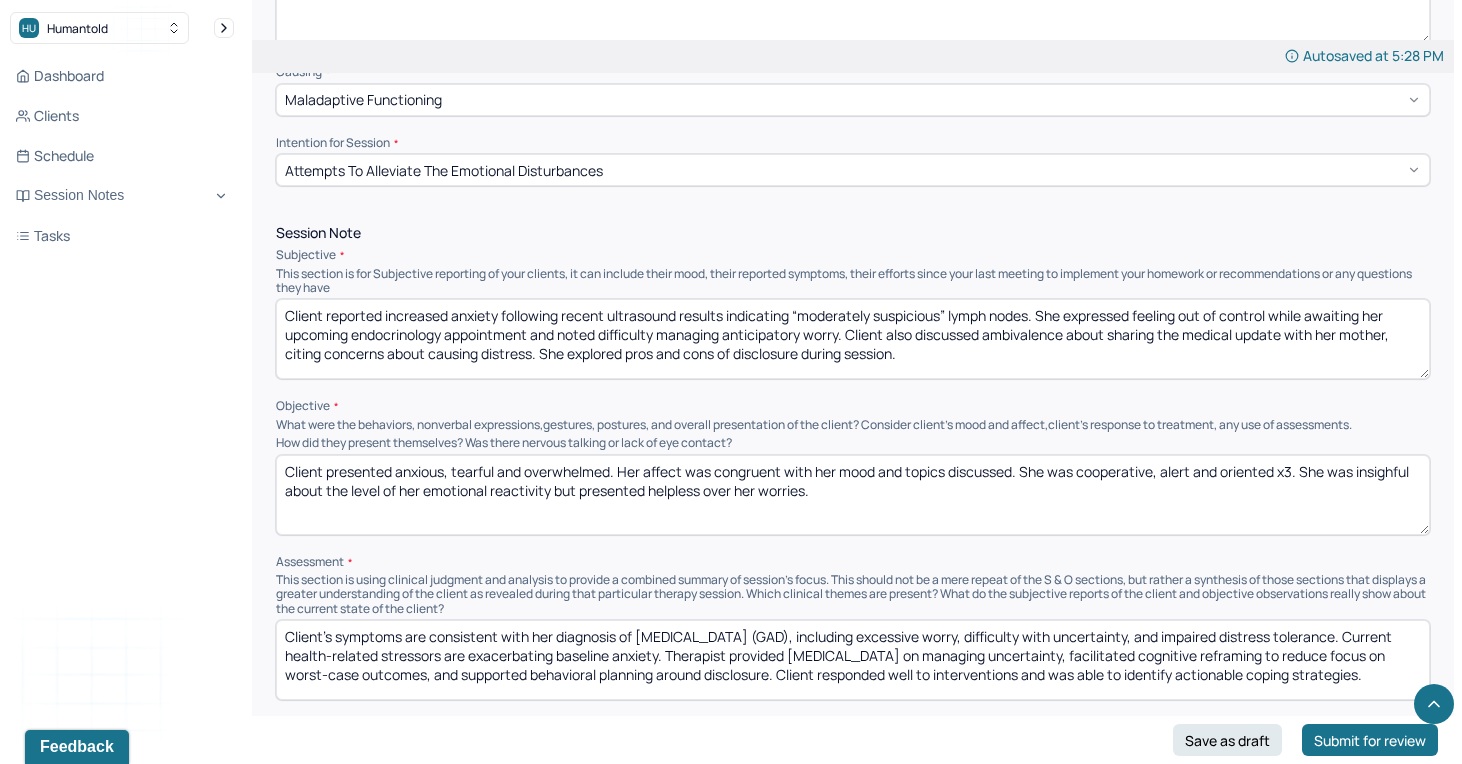 click on "Client’s symptoms are consistent with her diagnosis of [MEDICAL_DATA] (GAD), including excessive worry, difficulty with uncertainty, and impaired distress tolerance. Current health-related stressors are exacerbating baseline anxiety. Therapist provided [MEDICAL_DATA] on managing uncertainty, facilitated cognitive reframing to reduce focus on worst-case outcomes, and supported behavioral planning around disclosure. Client responded well to interventions and was able to identify actionable coping strategies." at bounding box center (853, 660) 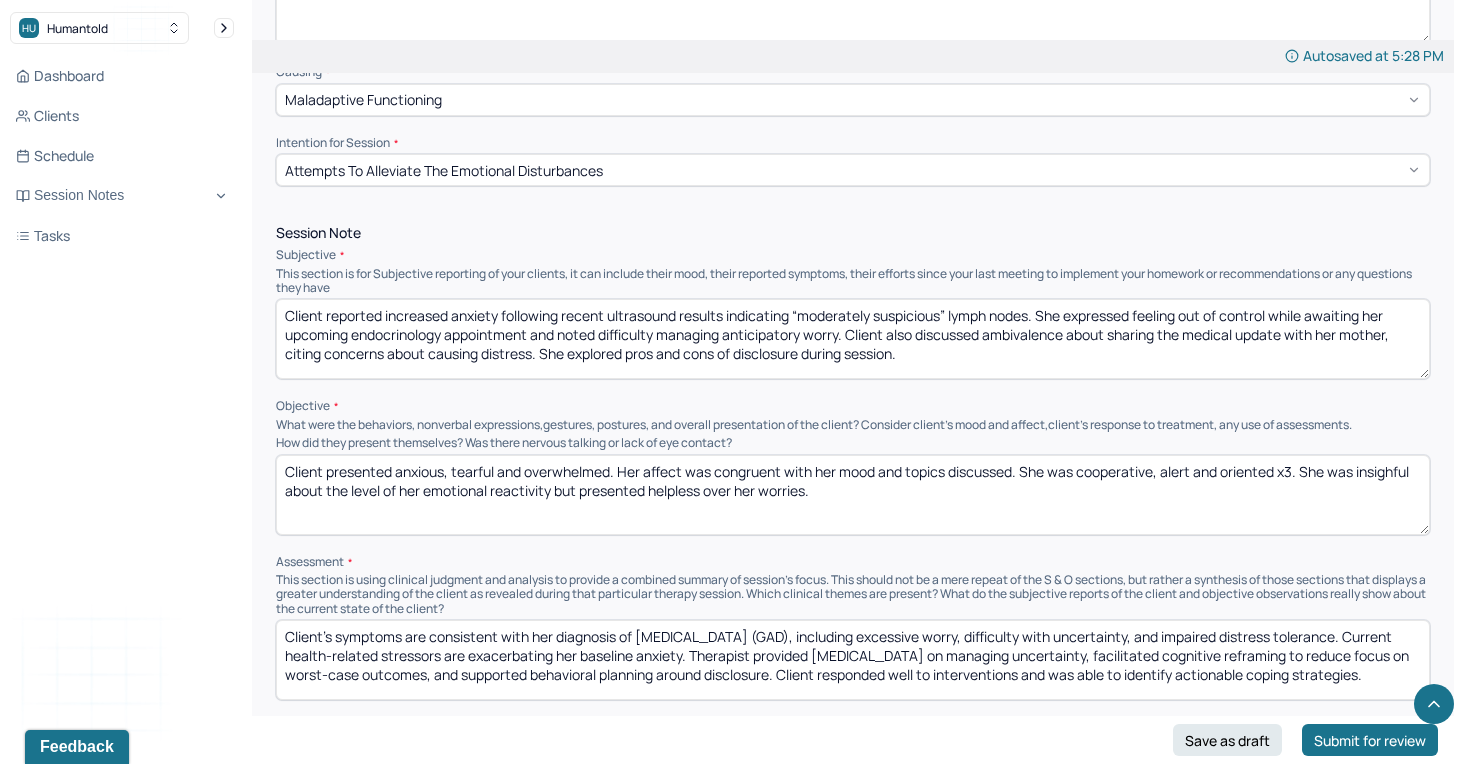 click on "Client’s symptoms are consistent with her diagnosis of [MEDICAL_DATA] (GAD), including excessive worry, difficulty with uncertainty, and impaired distress tolerance. Current health-related stressors are exacerbating baseline anxiety. Therapist provided [MEDICAL_DATA] on managing uncertainty, facilitated cognitive reframing to reduce focus on worst-case outcomes, and supported behavioral planning around disclosure. Client responded well to interventions and was able to identify actionable coping strategies." at bounding box center [853, 660] 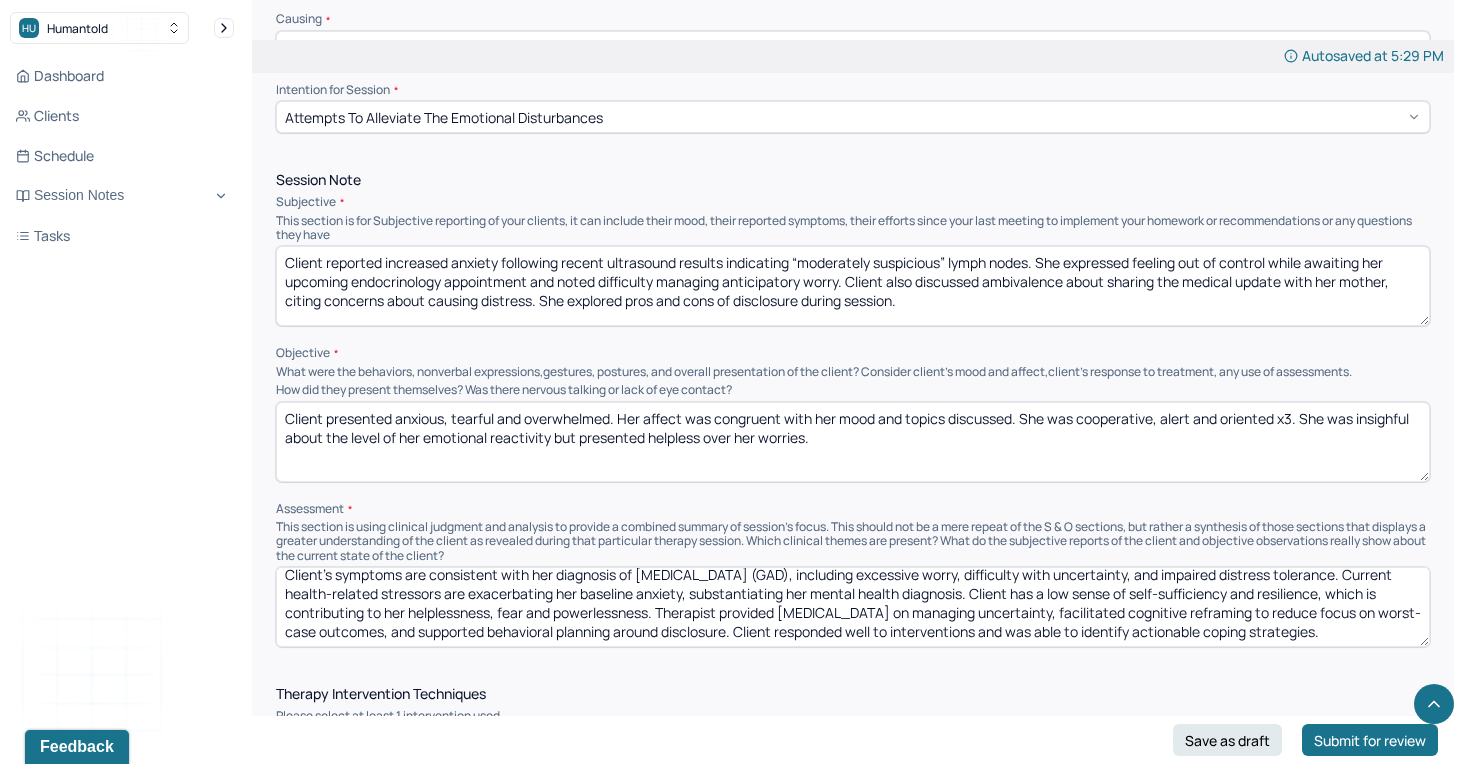 scroll, scrollTop: 1060, scrollLeft: 0, axis: vertical 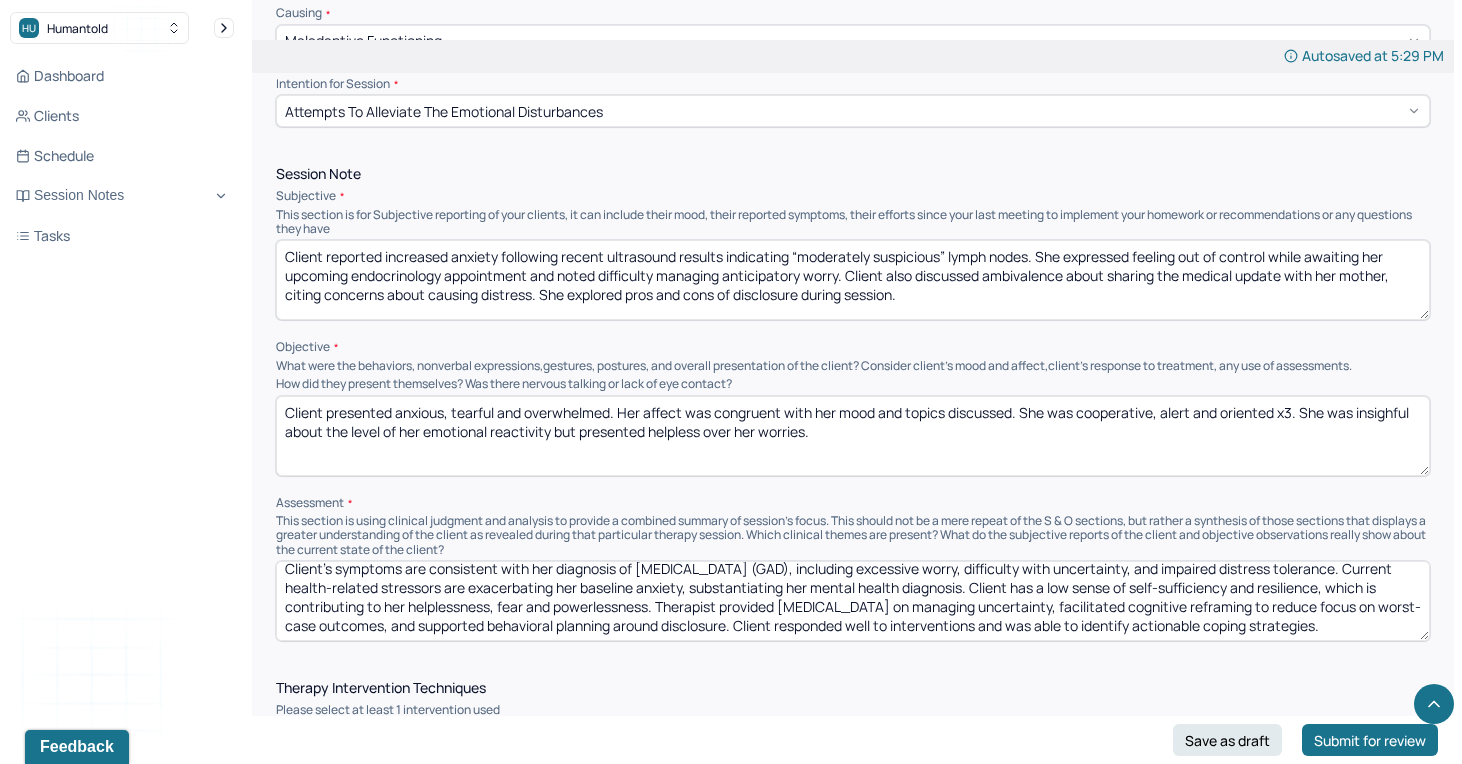 drag, startPoint x: 714, startPoint y: 622, endPoint x: 834, endPoint y: 622, distance: 120 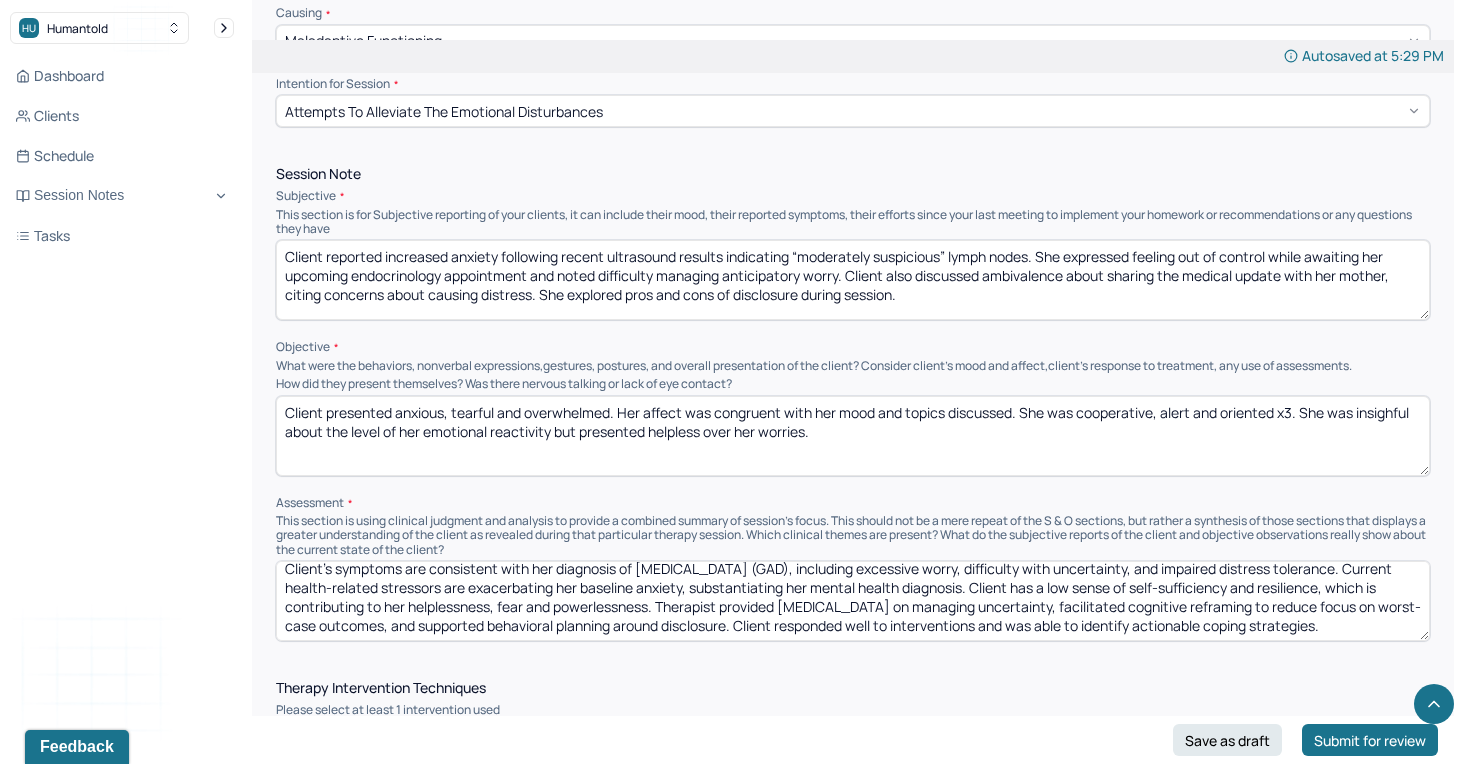 drag, startPoint x: 798, startPoint y: 620, endPoint x: 851, endPoint y: 656, distance: 64.070274 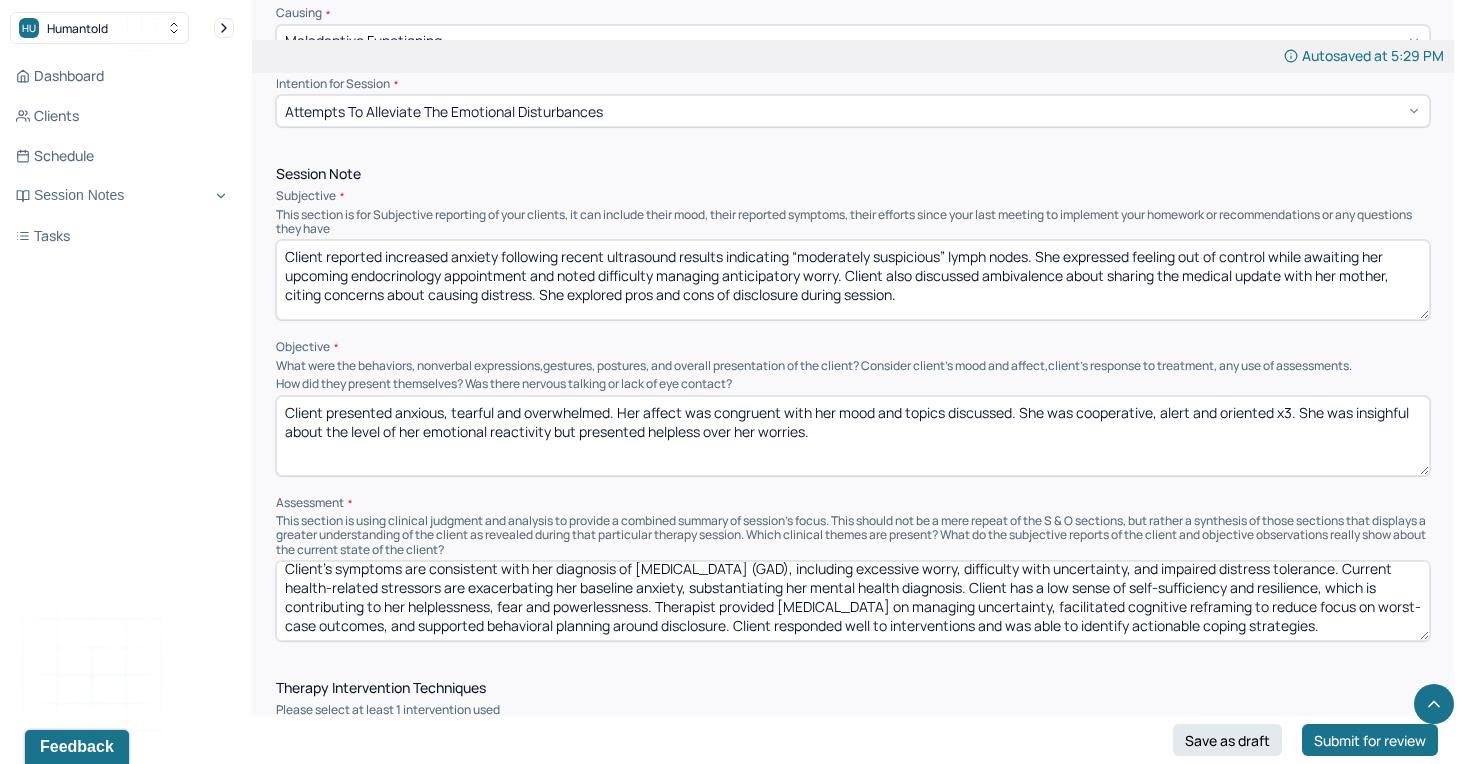 click on "Instructions The fields marked with an asterisk ( * ) are required before you can submit your notes. Before you can submit your session notes, they must be signed. You have the option to save your notes as a draft before making a submission. Appointment location * Teletherapy Client Teletherapy Location here Home Office Other Provider Teletherapy Location Home Office Other Consent was received for the teletherapy session The teletherapy session was conducted via video Primary diagnosis * F41.1 [MEDICAL_DATA] Secondary diagnosis (optional) Secondary diagnosis Tertiary diagnosis (optional) Tertiary diagnosis Emotional / Behavioural symptoms demonstrated * [MEDICAL_DATA], catastrophizing, maximizing the negative and limited sense of self-sufficiency/resilience Causing * Maladaptive Functioning Intention for Session * Attempts to alleviate the emotional disturbances Session Note Subjective Objective How did they present themselves? Was there nervous talking or lack of eye contact? Assessment EDMR *" at bounding box center [853, 886] 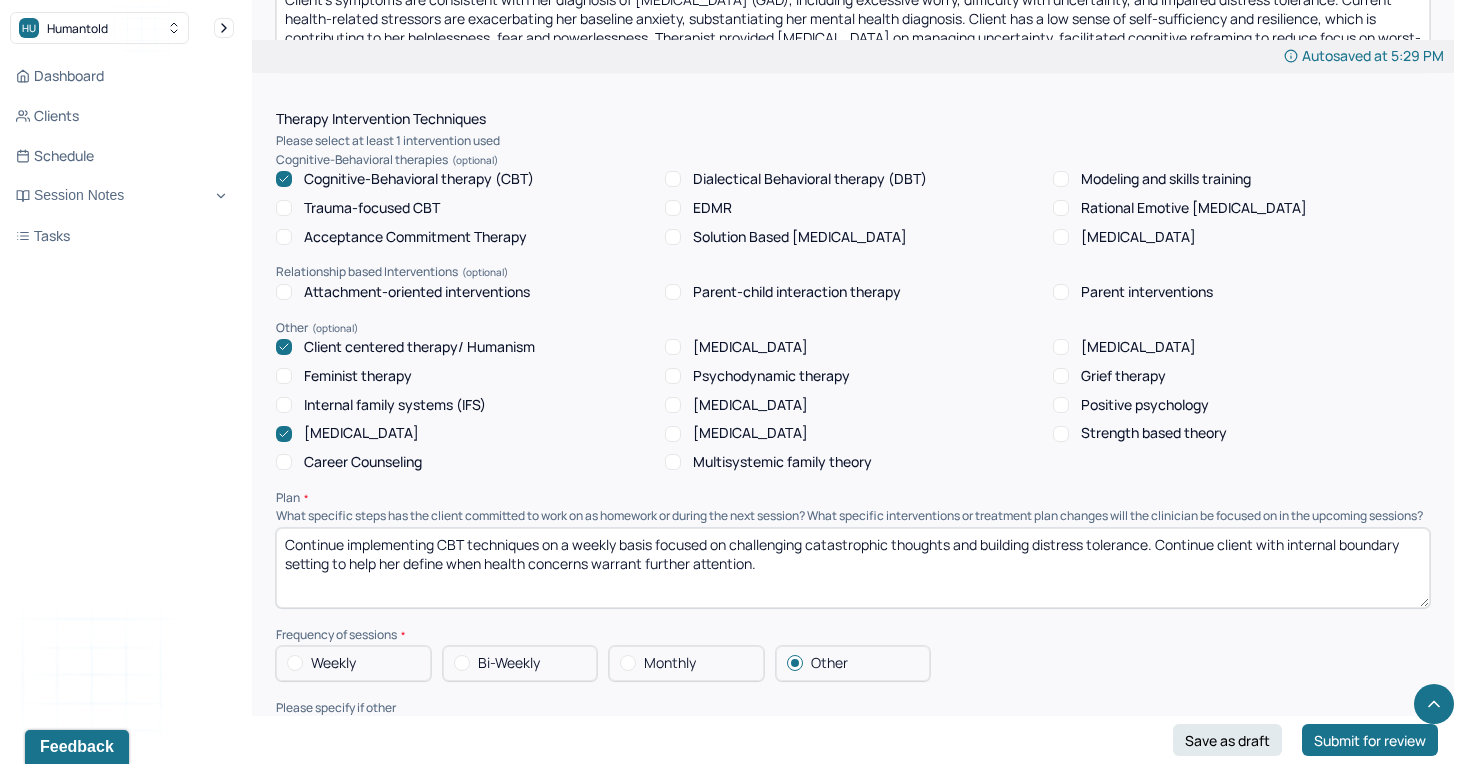 scroll, scrollTop: 1642, scrollLeft: 0, axis: vertical 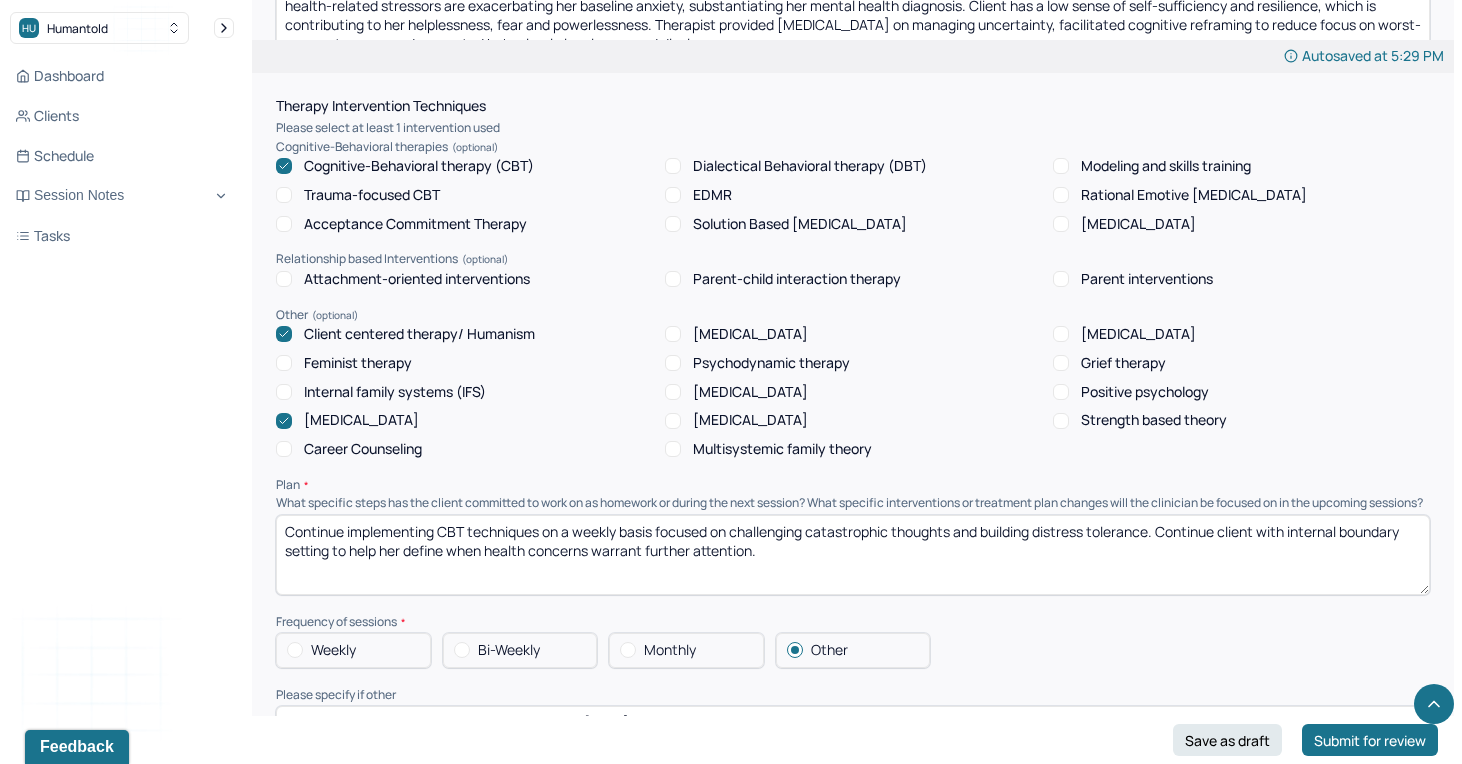 type on "Client’s symptoms are consistent with her diagnosis of [MEDICAL_DATA] (GAD), including excessive worry, difficulty with uncertainty, and impaired distress tolerance. Current health-related stressors are exacerbating her baseline anxiety, substantiating her mental health diagnosis. Client has a low sense of self-sufficiency and resilience, which is contributing to her helplessness, fear and powerlessness. Therapist provided [MEDICAL_DATA] on managing uncertainty, facilitated cognitive reframing to reduce focus on worst-case outcomes, and supported behavioral planning around disclosure." 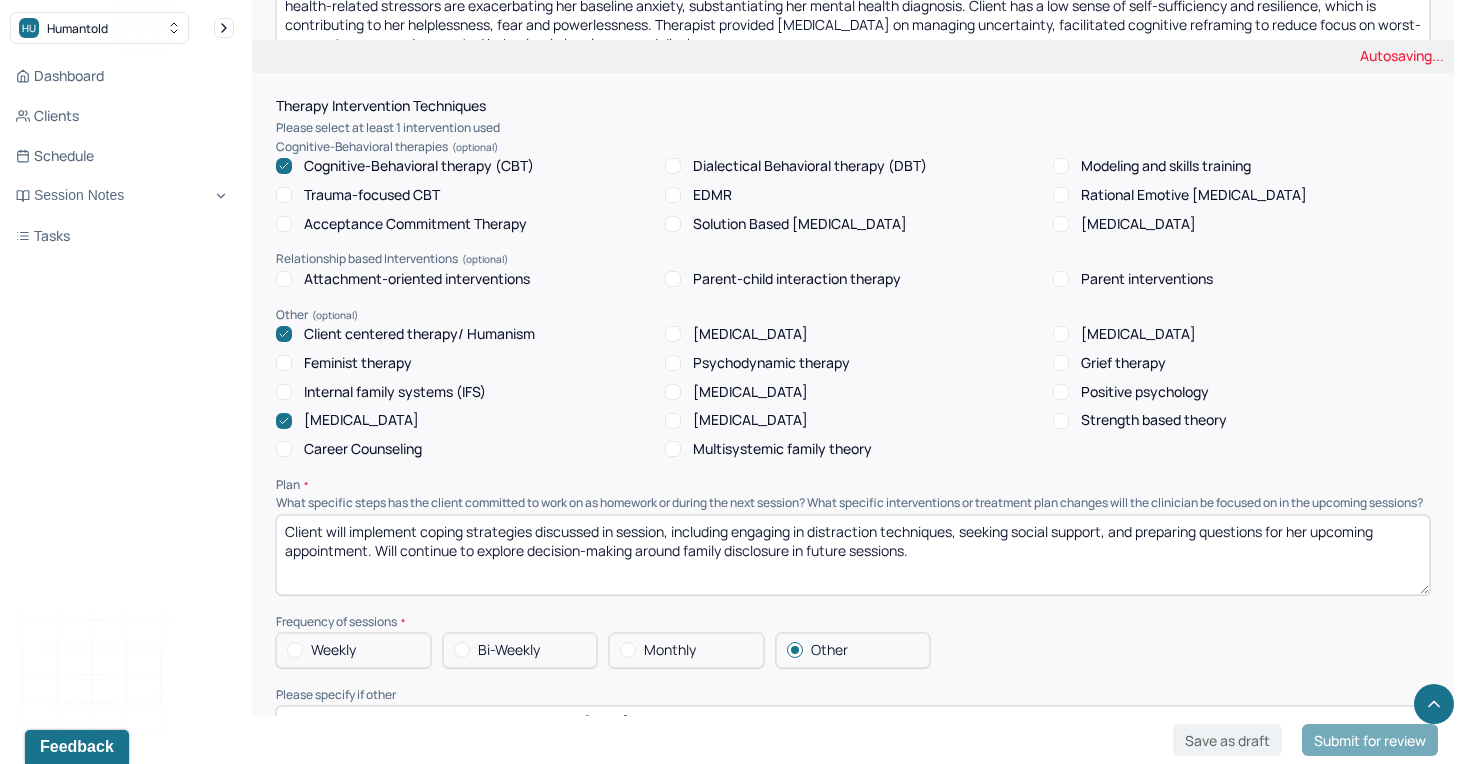click on "Continue implementing CBT techniques on a weekly basis focused on challenging catastrophic thoughts and building distress tolerance. Continue client with internal boundary setting to help her define when health concerns warrant further attention." at bounding box center (853, 555) 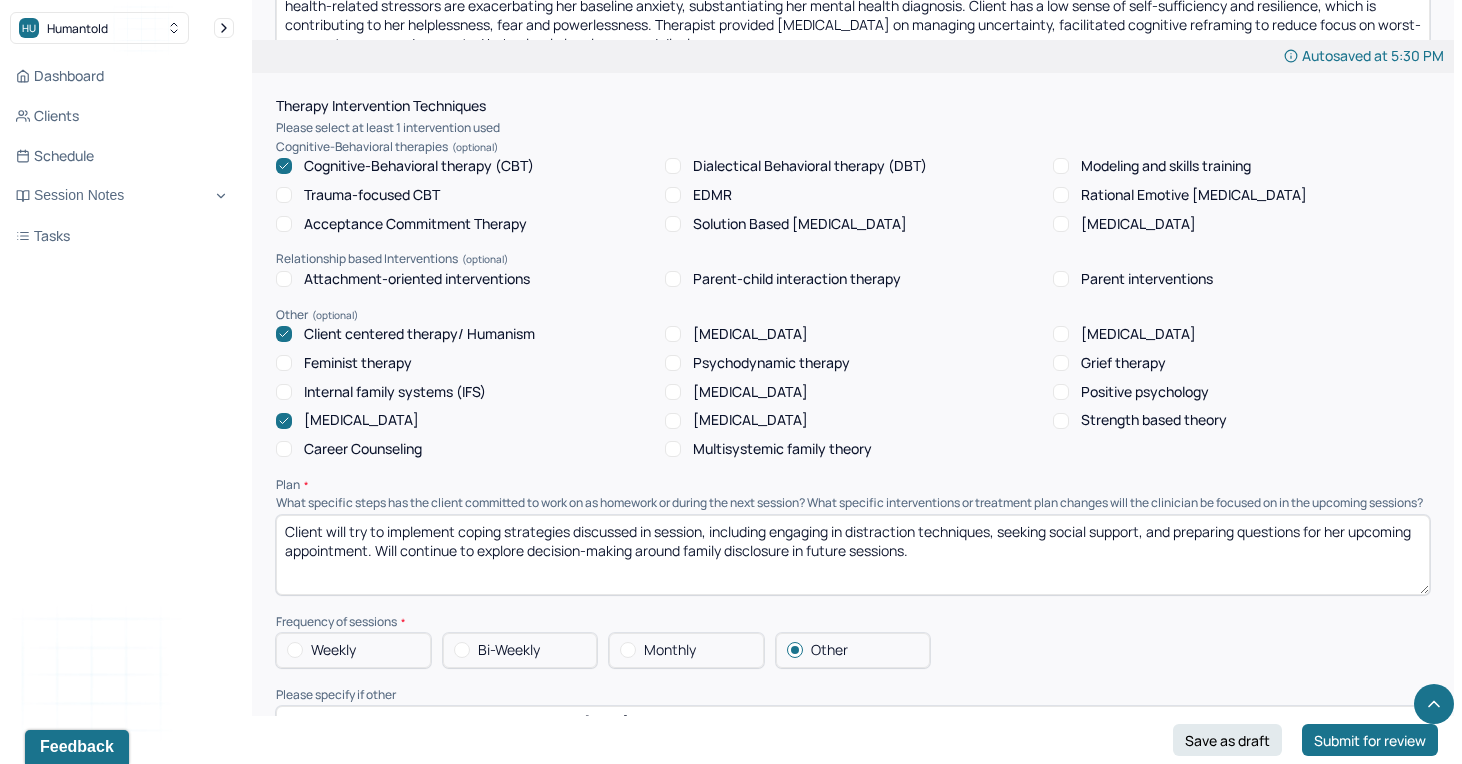 drag, startPoint x: 492, startPoint y: 536, endPoint x: 1058, endPoint y: 561, distance: 566.5519 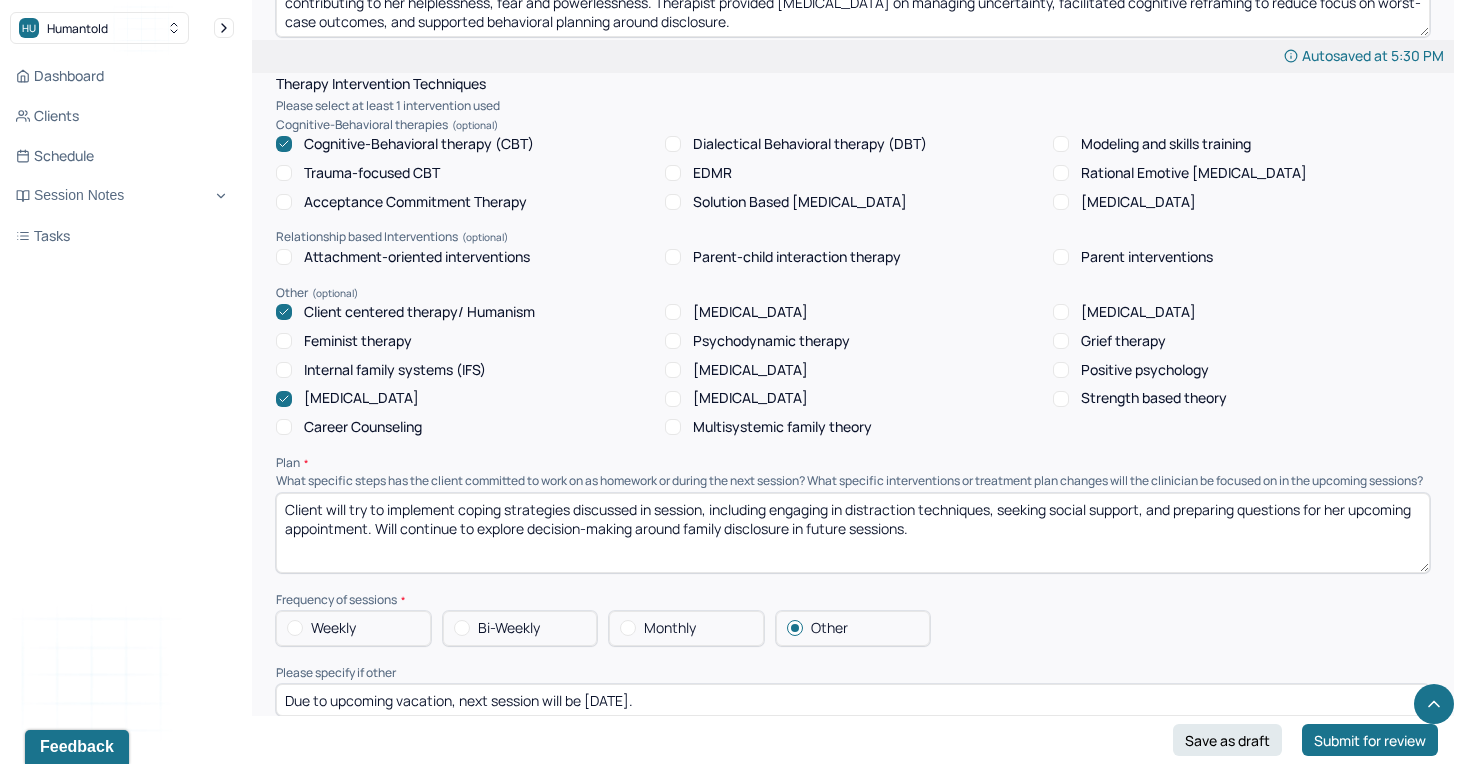 scroll, scrollTop: 1667, scrollLeft: 0, axis: vertical 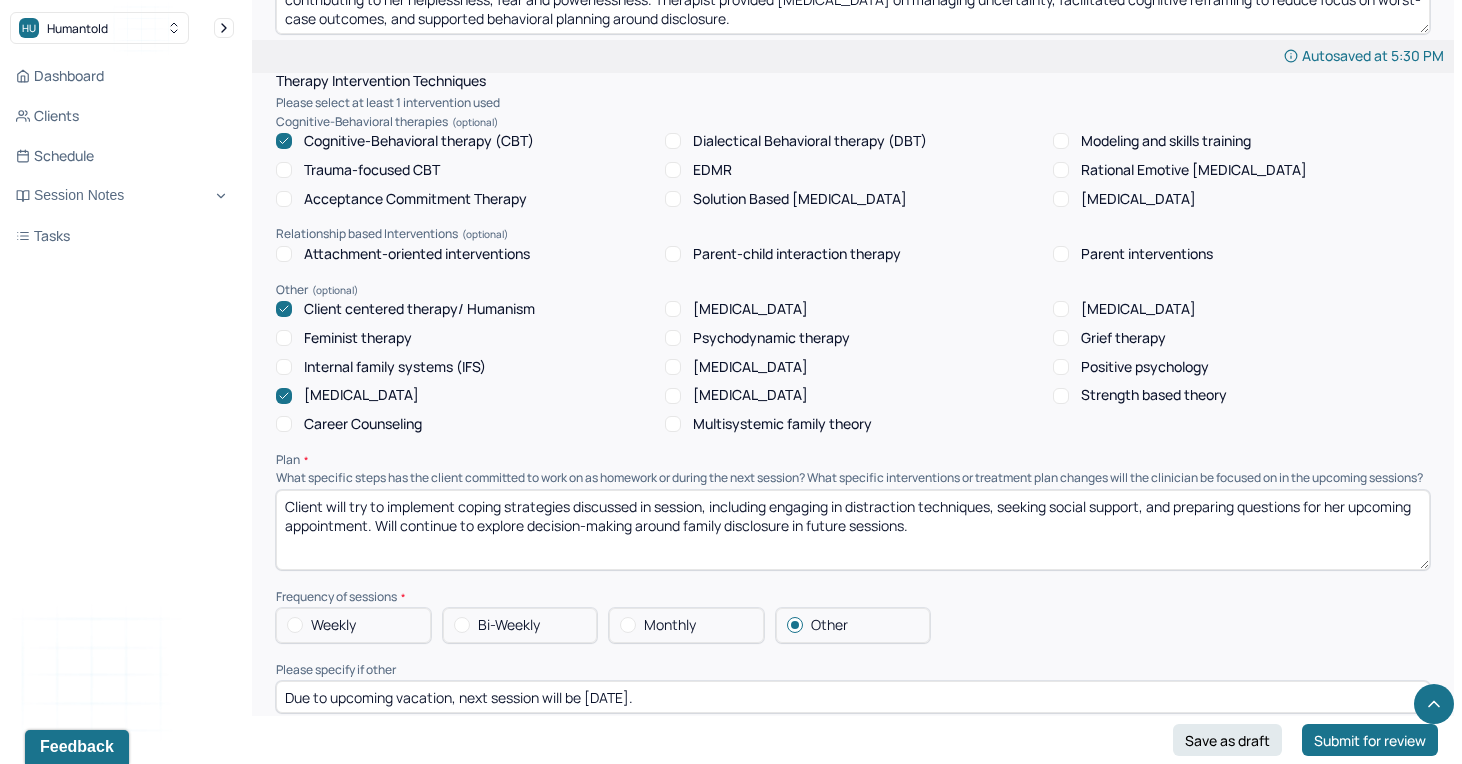 click on "Client will try to implement coping strategies discussed in session, including engaging in distraction techniques, seeking social support, and preparing questions for her upcoming appointment. Will continue to explore decision-making around family disclosure in future sessions." at bounding box center [853, 530] 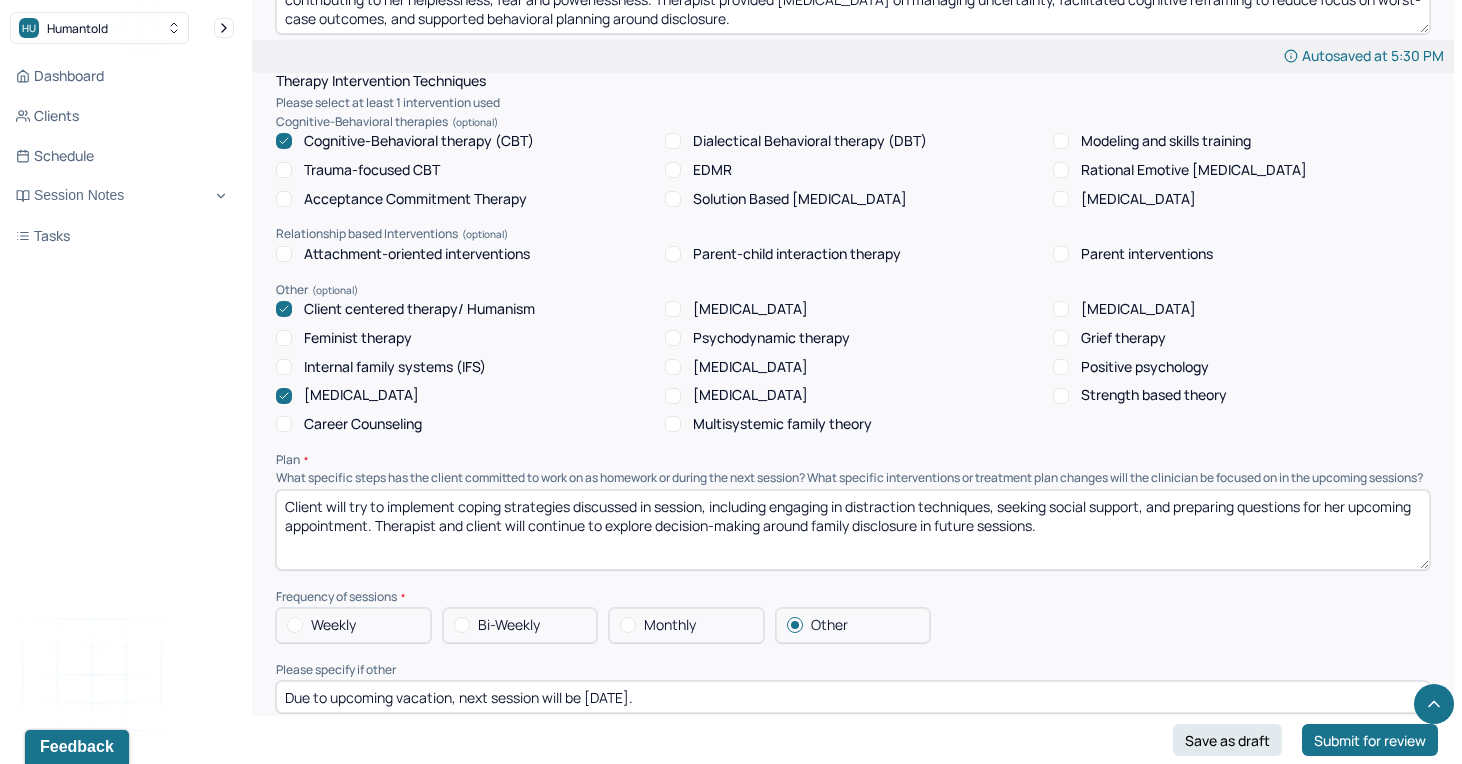 drag, startPoint x: 821, startPoint y: 535, endPoint x: 1030, endPoint y: 563, distance: 210.86726 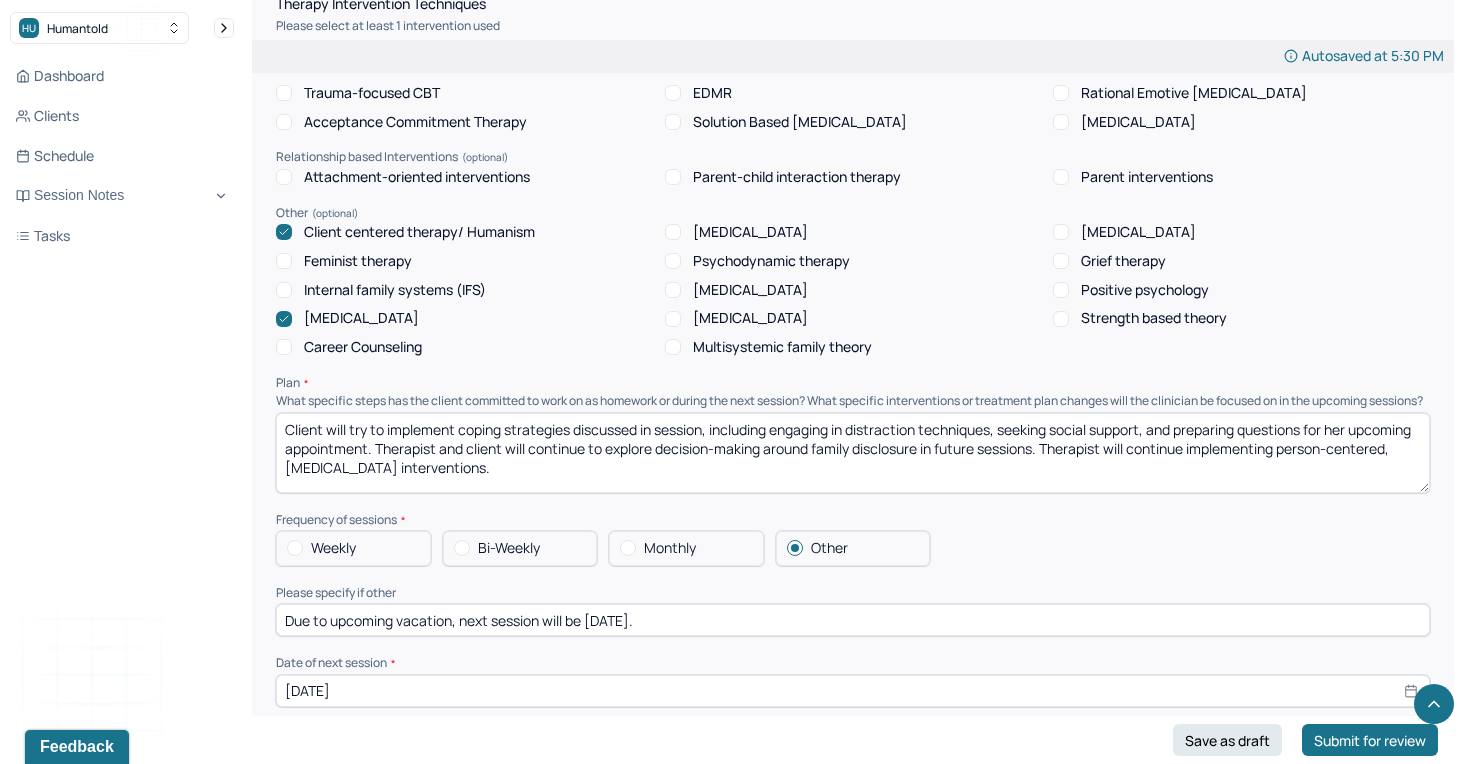 scroll, scrollTop: 1766, scrollLeft: 0, axis: vertical 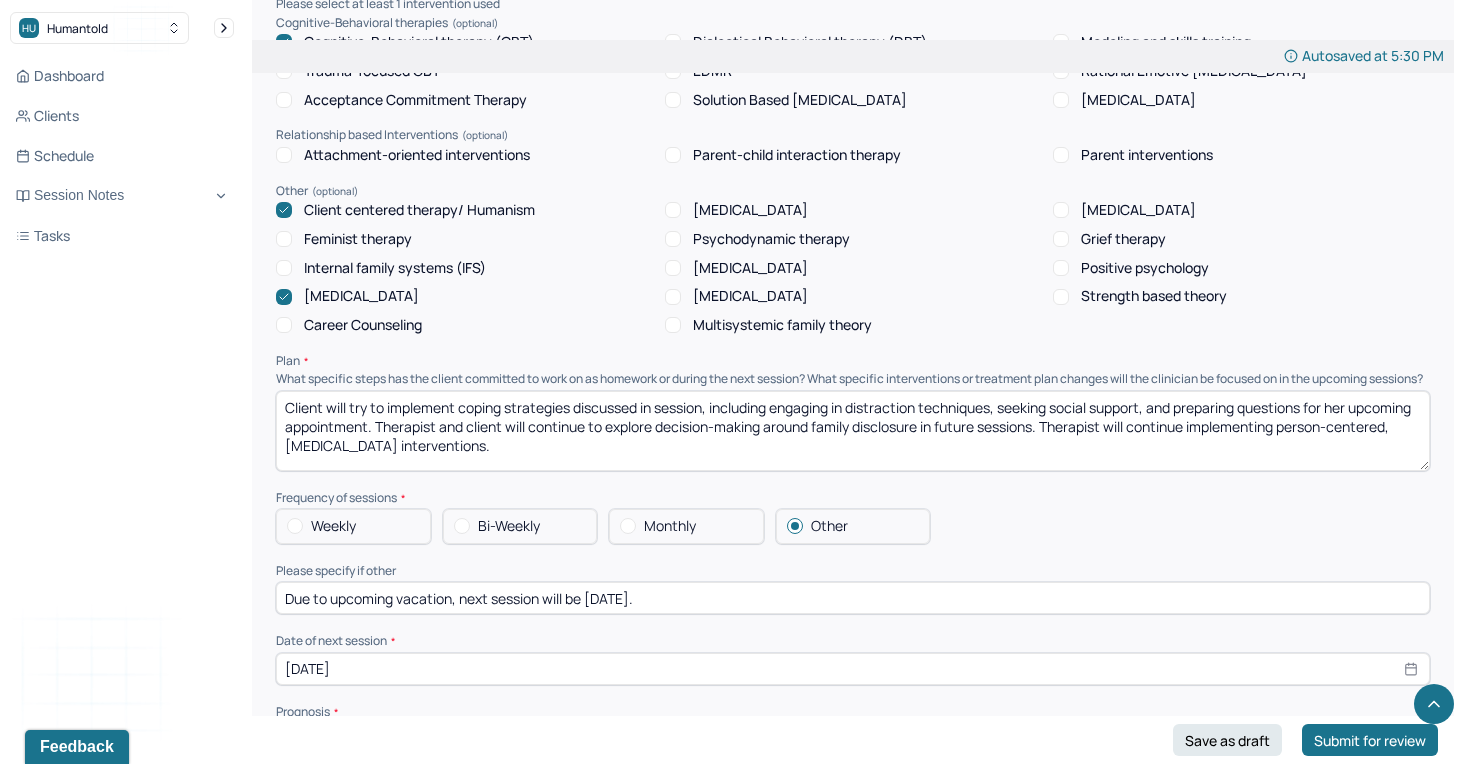type on "Client will try to implement coping strategies discussed in session, including engaging in distraction techniques, seeking social support, and preparing questions for her upcoming appointment. Therapist and client will continue to explore decision-making around family disclosure in future sessions. Therapist will continue implementing person-centered, [MEDICAL_DATA] interventions." 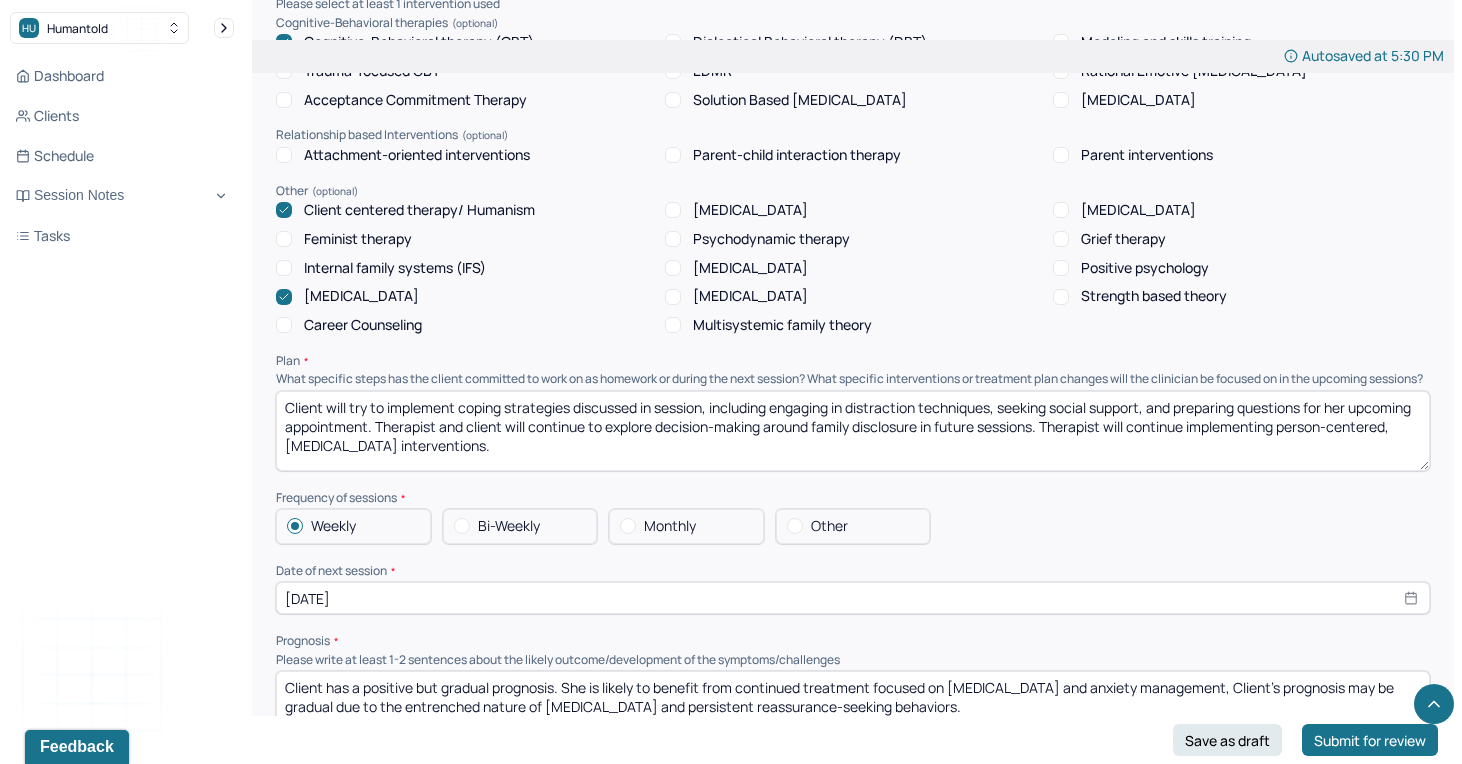 select on "6" 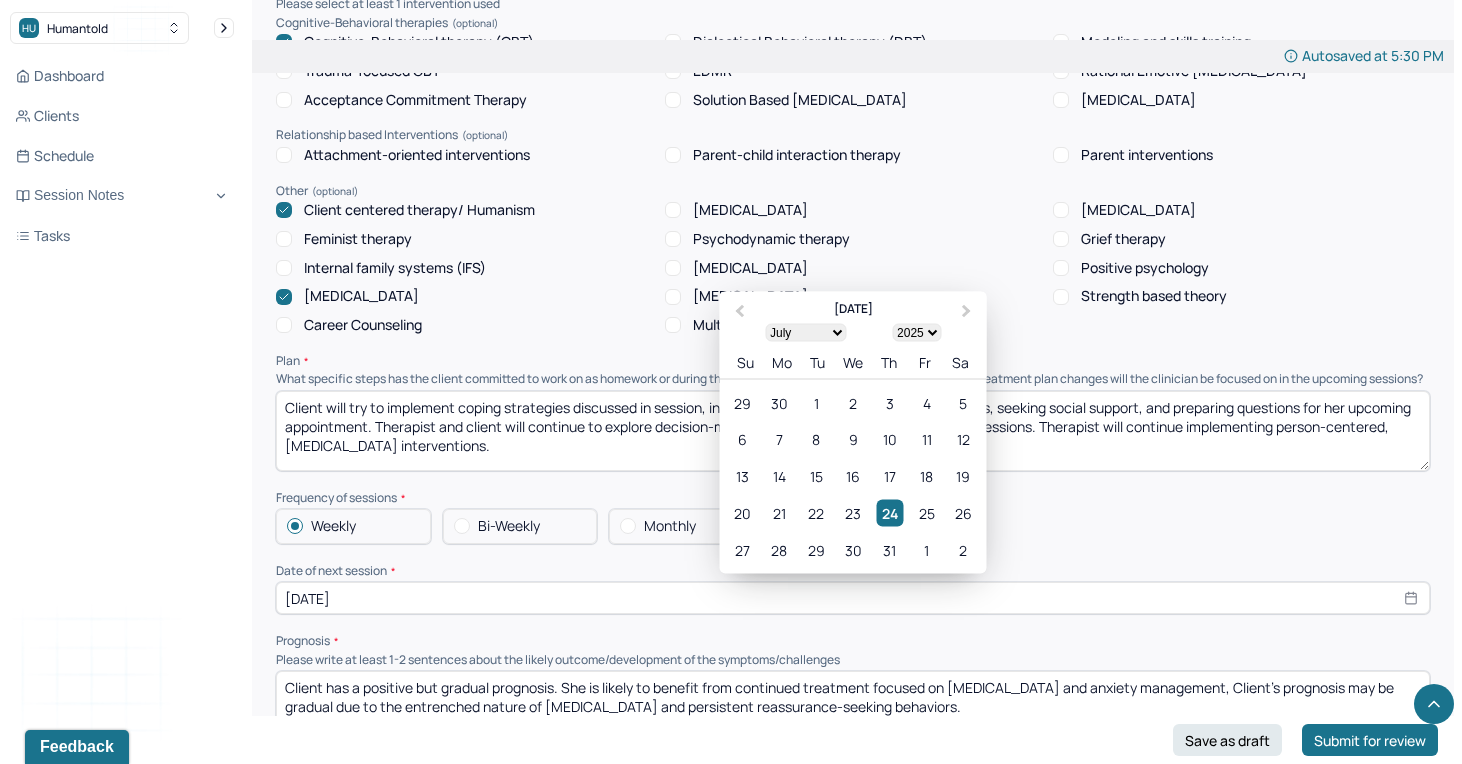 click on "[DATE]" at bounding box center (853, 598) 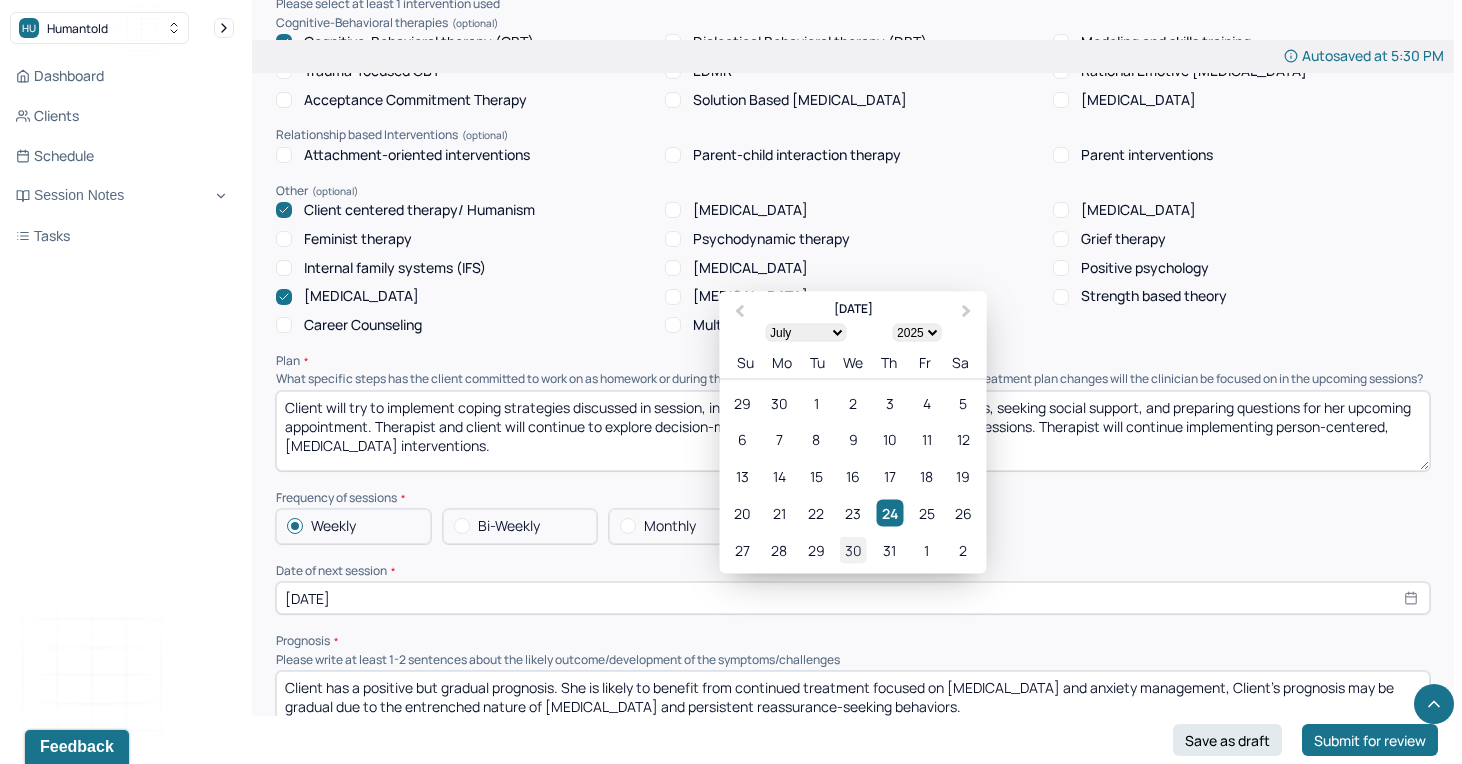 click on "30" at bounding box center (852, 550) 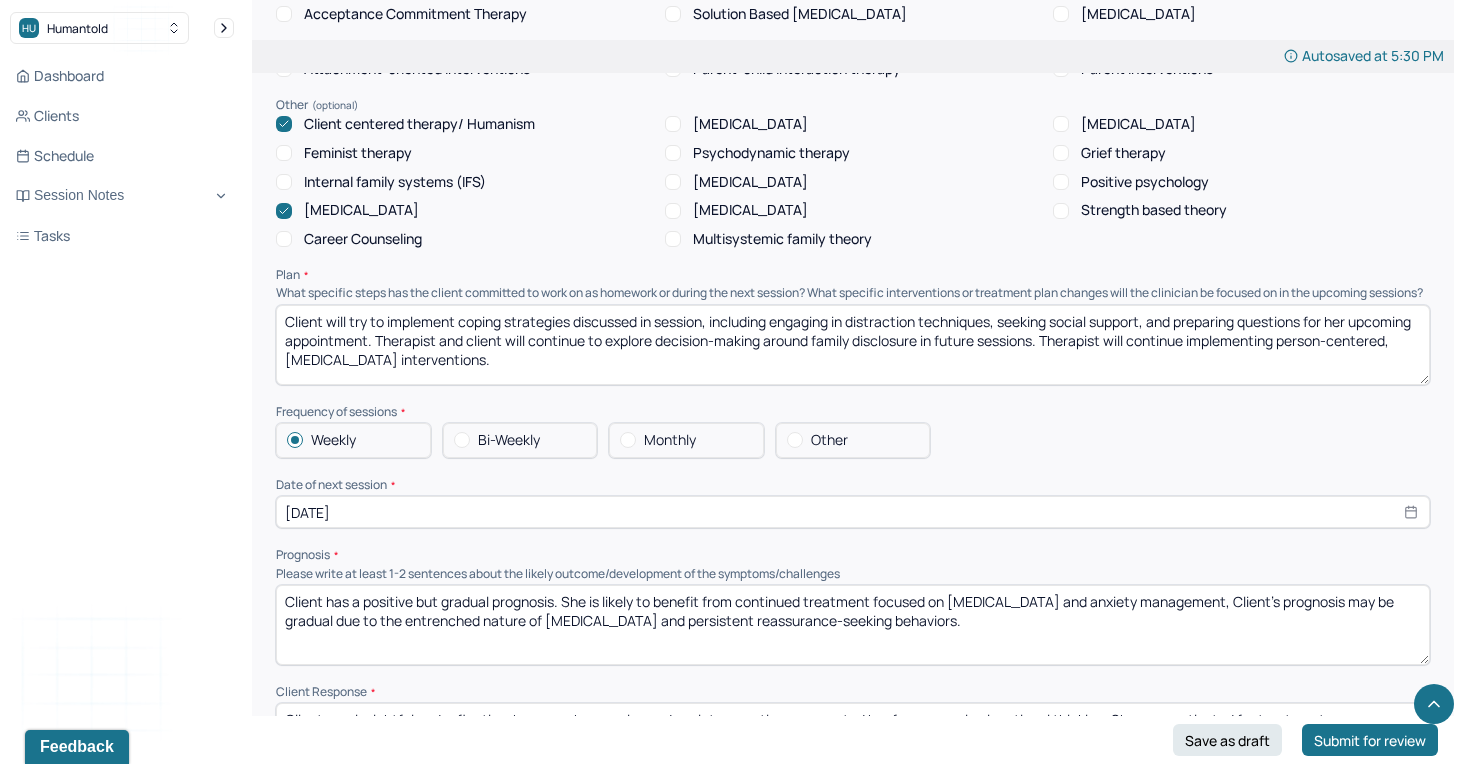 scroll, scrollTop: 1892, scrollLeft: 0, axis: vertical 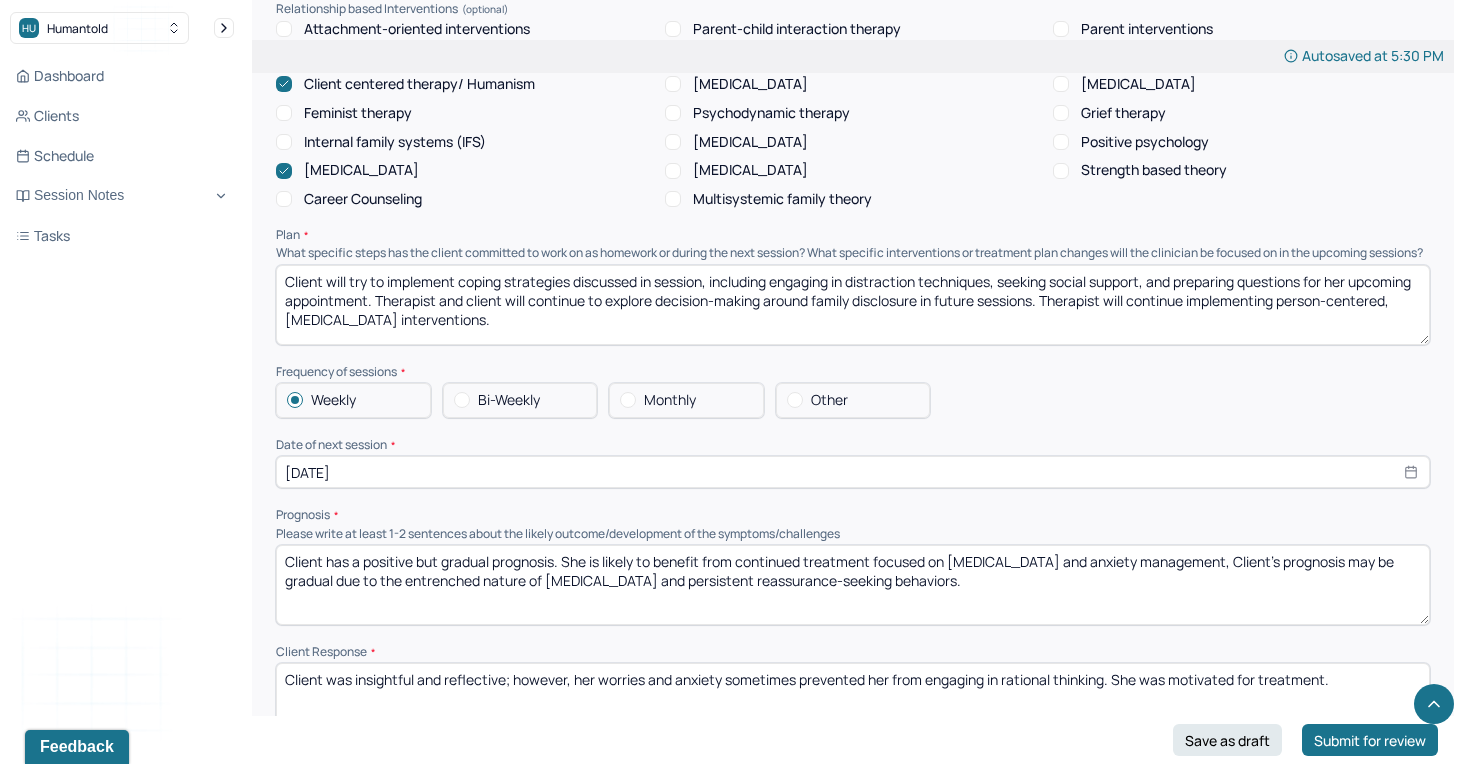 select on "6" 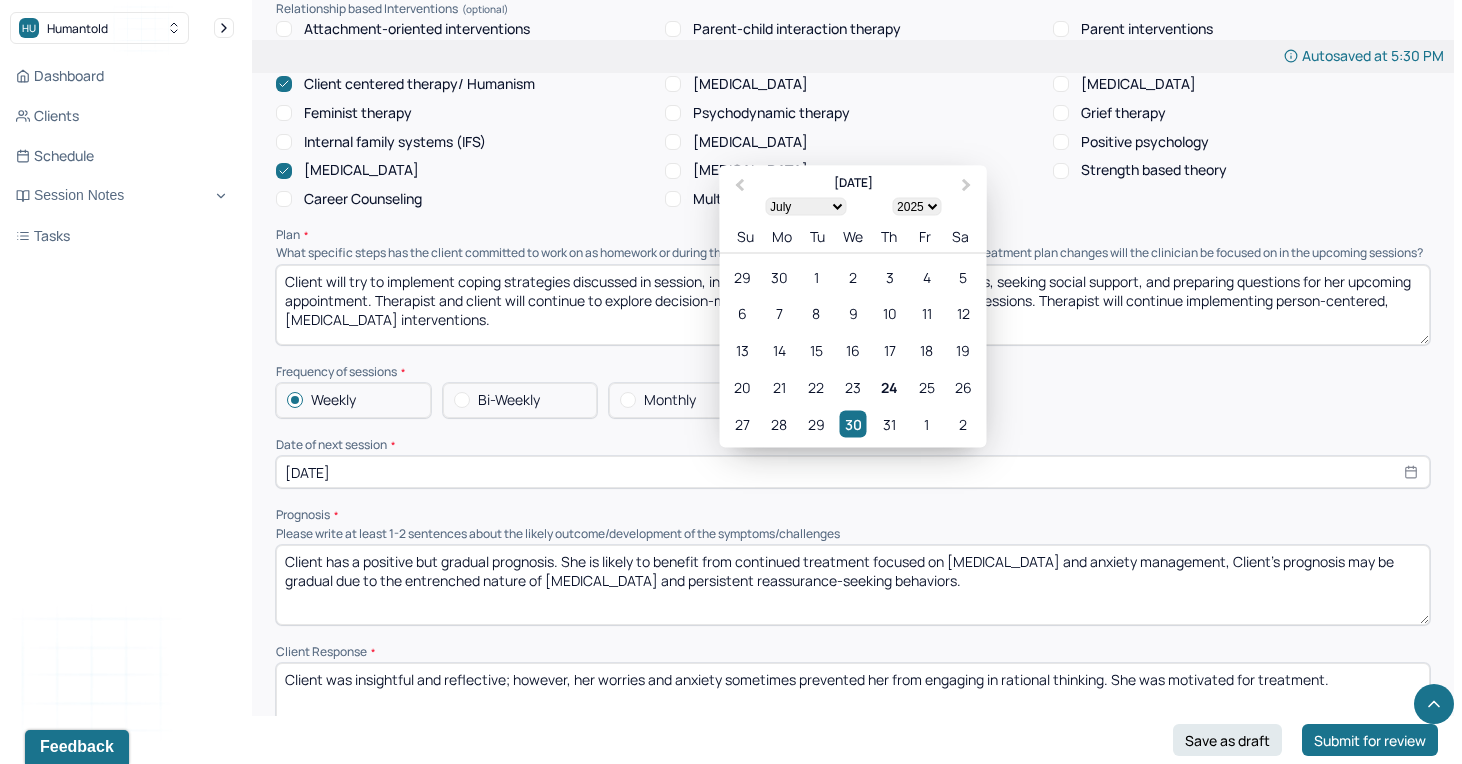 click on "Client has a positive but gradual prognosis. She is likely to benefit from continued treatment focused on [MEDICAL_DATA] and anxiety management, Client's prognosis may be gradual due to the entrenched nature of [MEDICAL_DATA] and persistent reassurance-seeking behaviors." at bounding box center (853, 585) 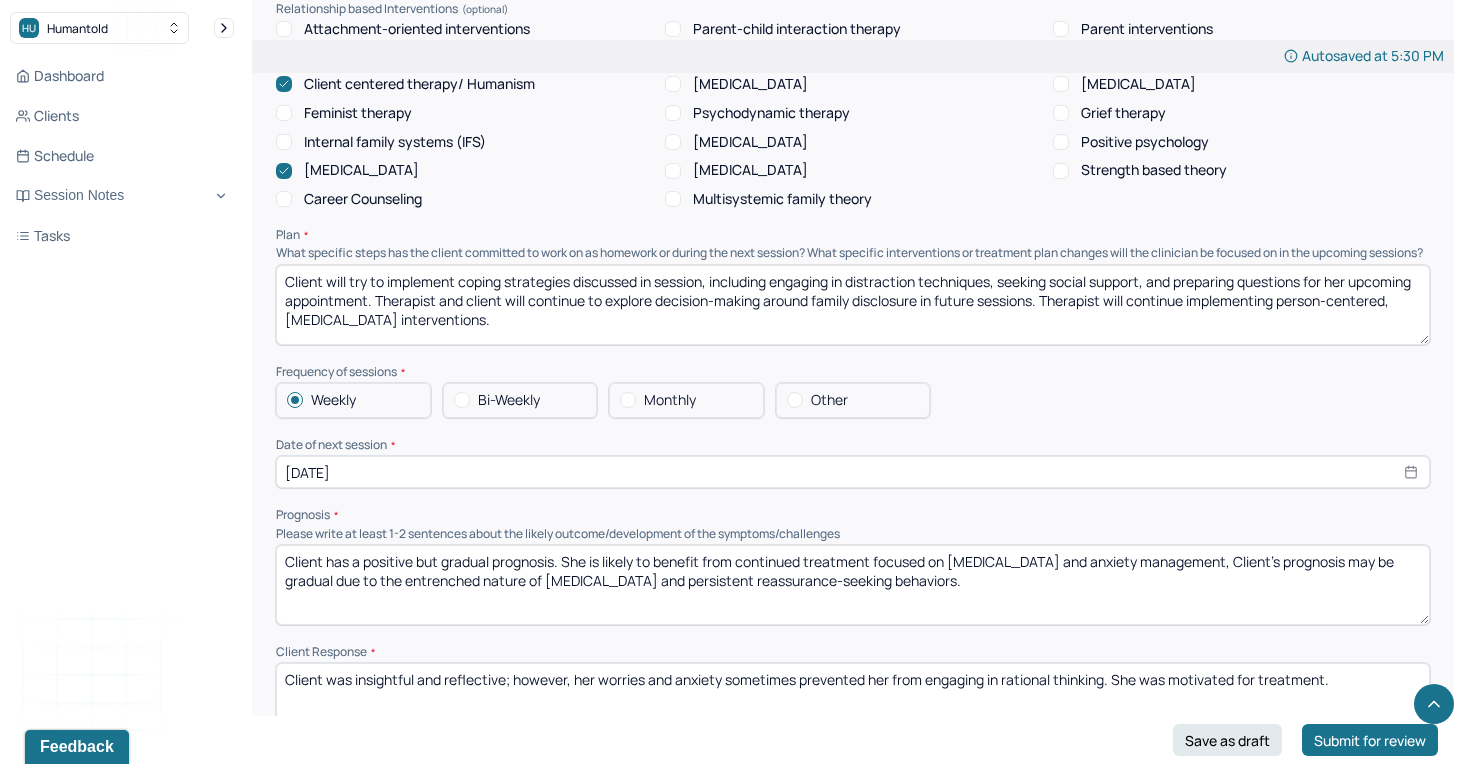 click on "Client has a positive but gradual prognosis. She is likely to benefit from continued treatment focused on [MEDICAL_DATA] and anxiety management, Client's prognosis may be gradual due to the entrenched nature of [MEDICAL_DATA] and persistent reassurance-seeking behaviors." at bounding box center (853, 585) 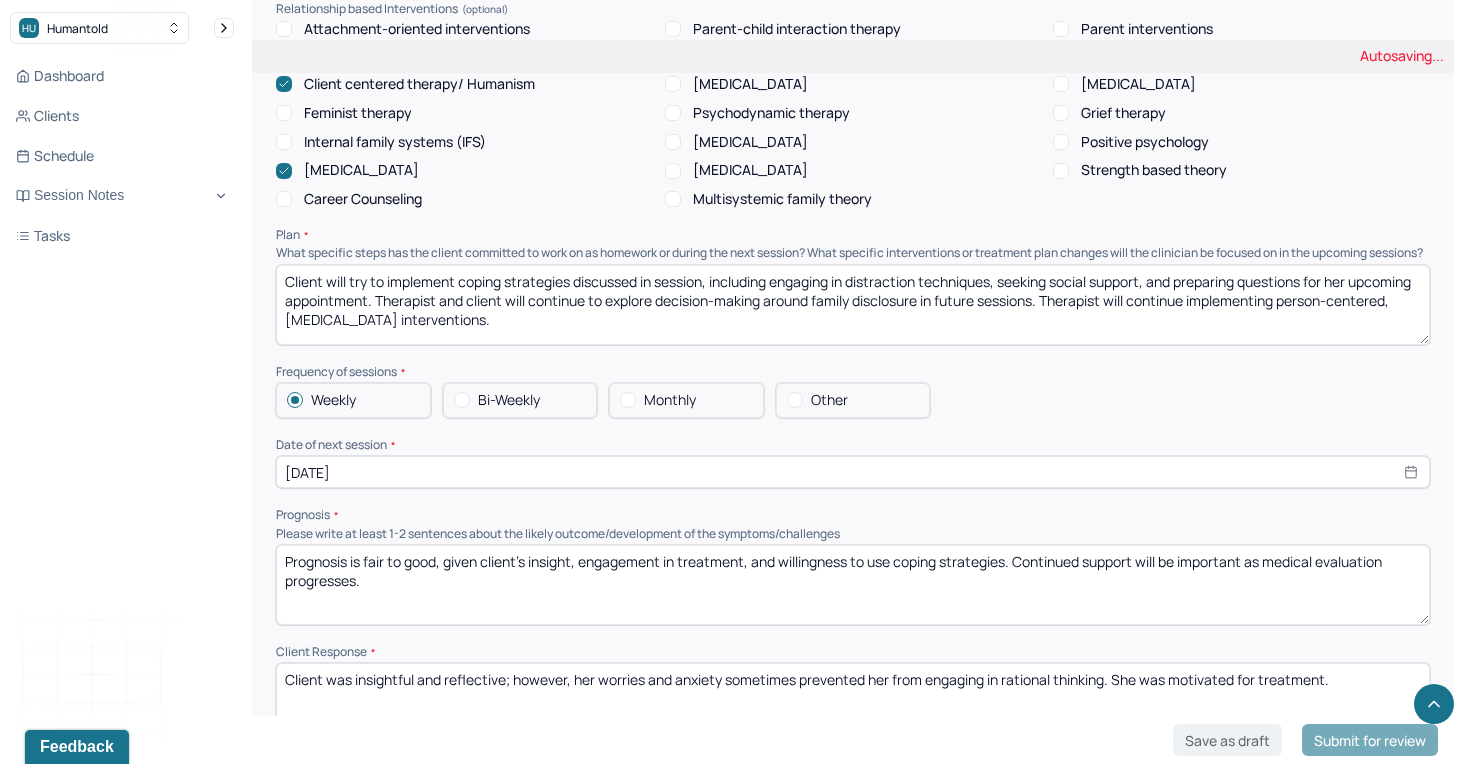 drag, startPoint x: 352, startPoint y: 574, endPoint x: 222, endPoint y: 573, distance: 130.00385 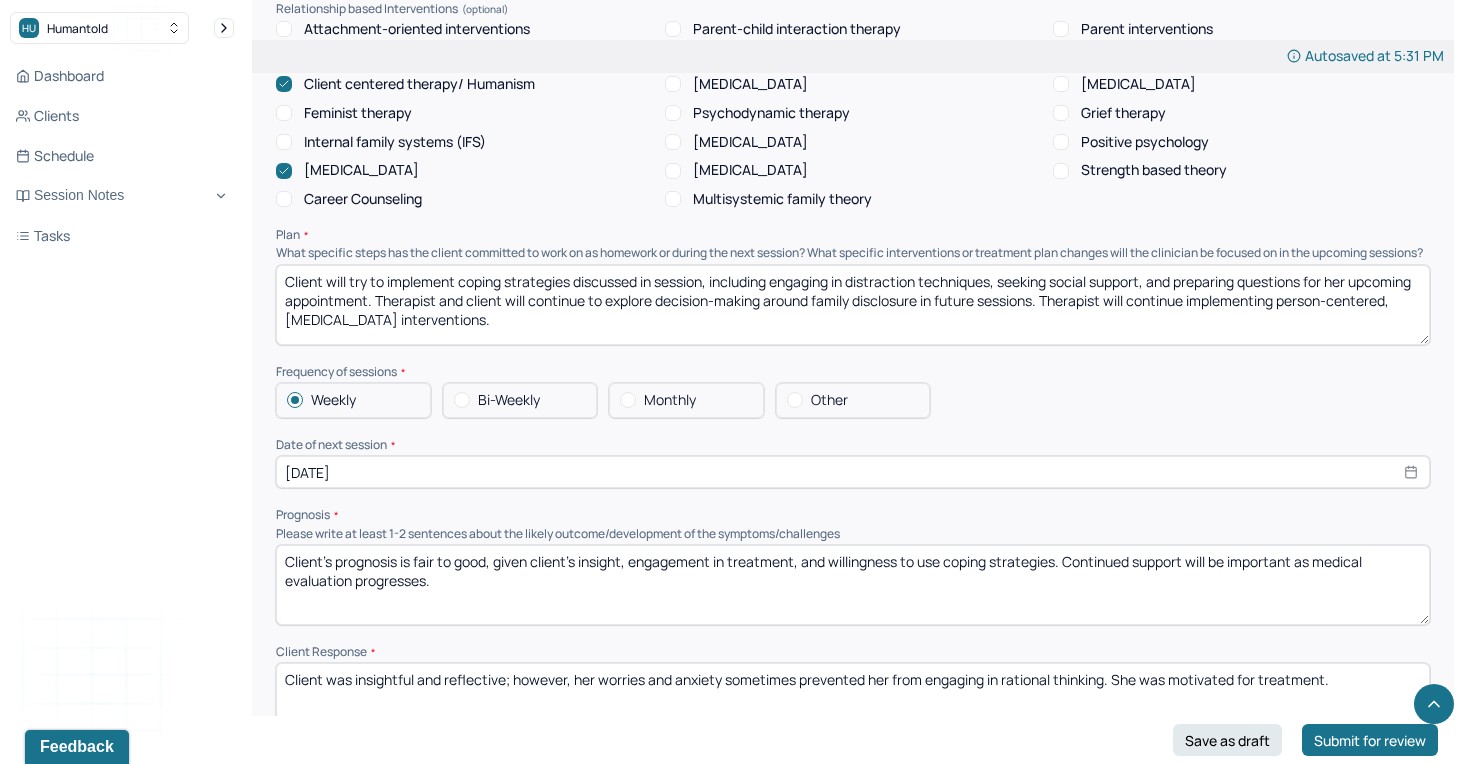 click on "Client's prognosis is fair to good, given client’s insight, engagement in treatment, and willingness to use coping strategies. Continued support will be important as medical evaluation progresses." at bounding box center [853, 585] 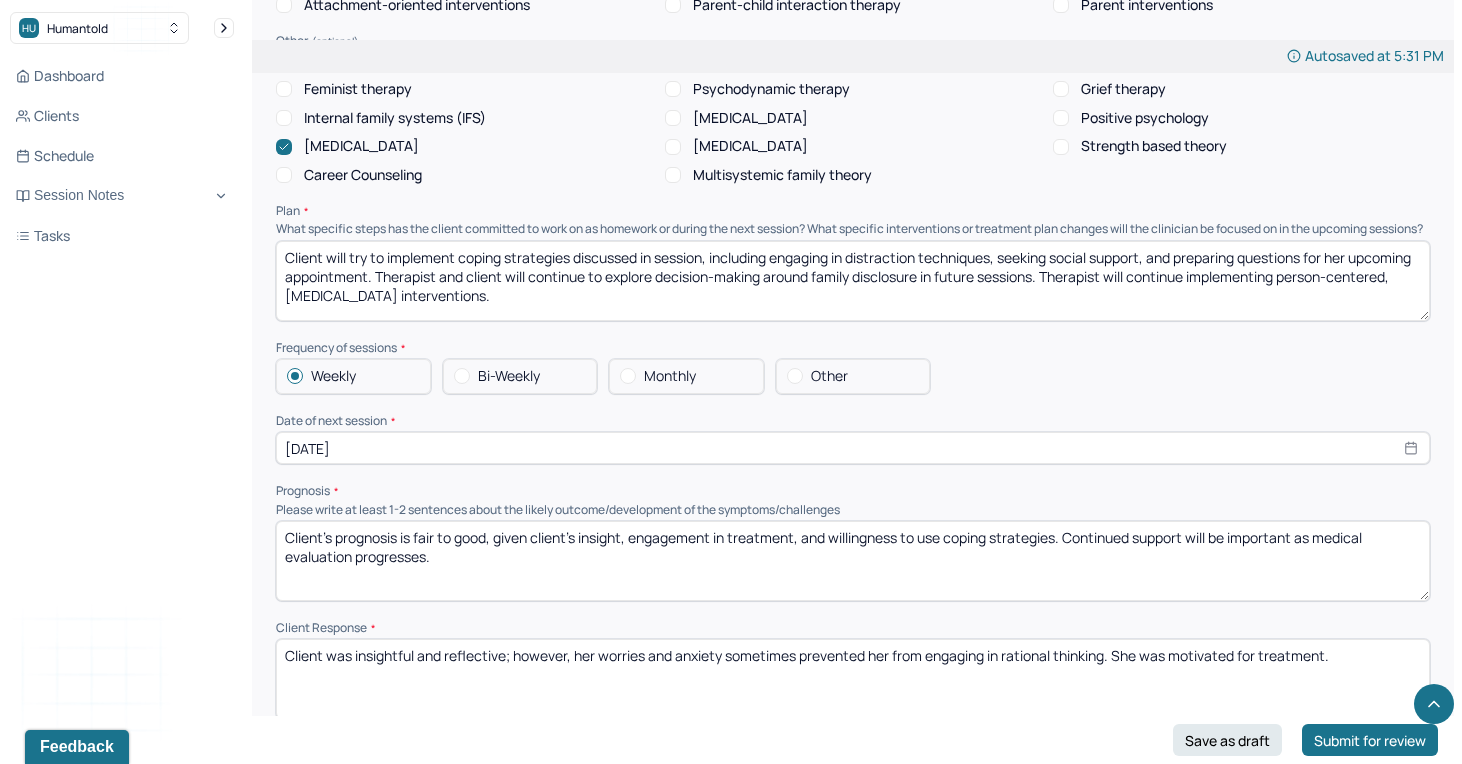 scroll, scrollTop: 1917, scrollLeft: 0, axis: vertical 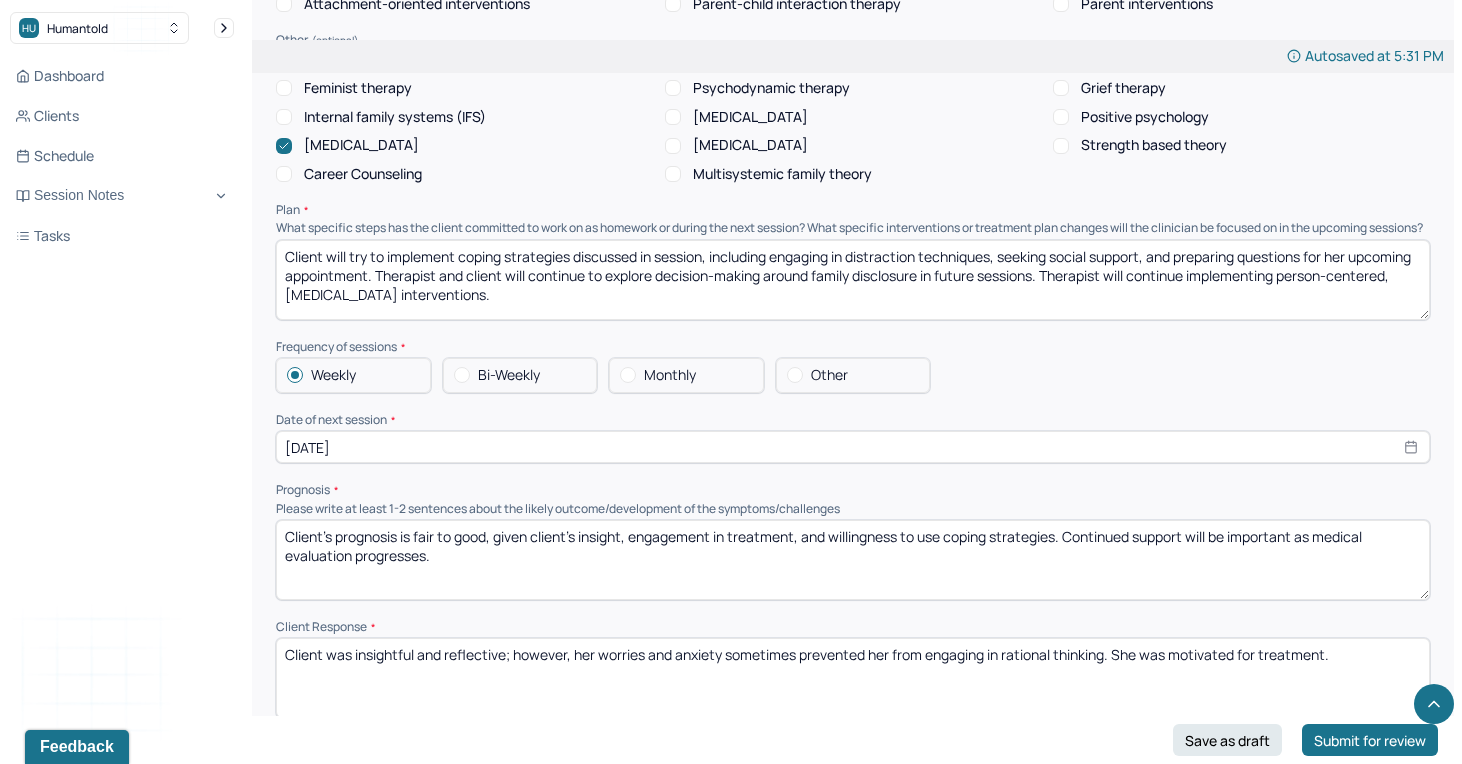 drag, startPoint x: 581, startPoint y: 549, endPoint x: 832, endPoint y: 554, distance: 251.04979 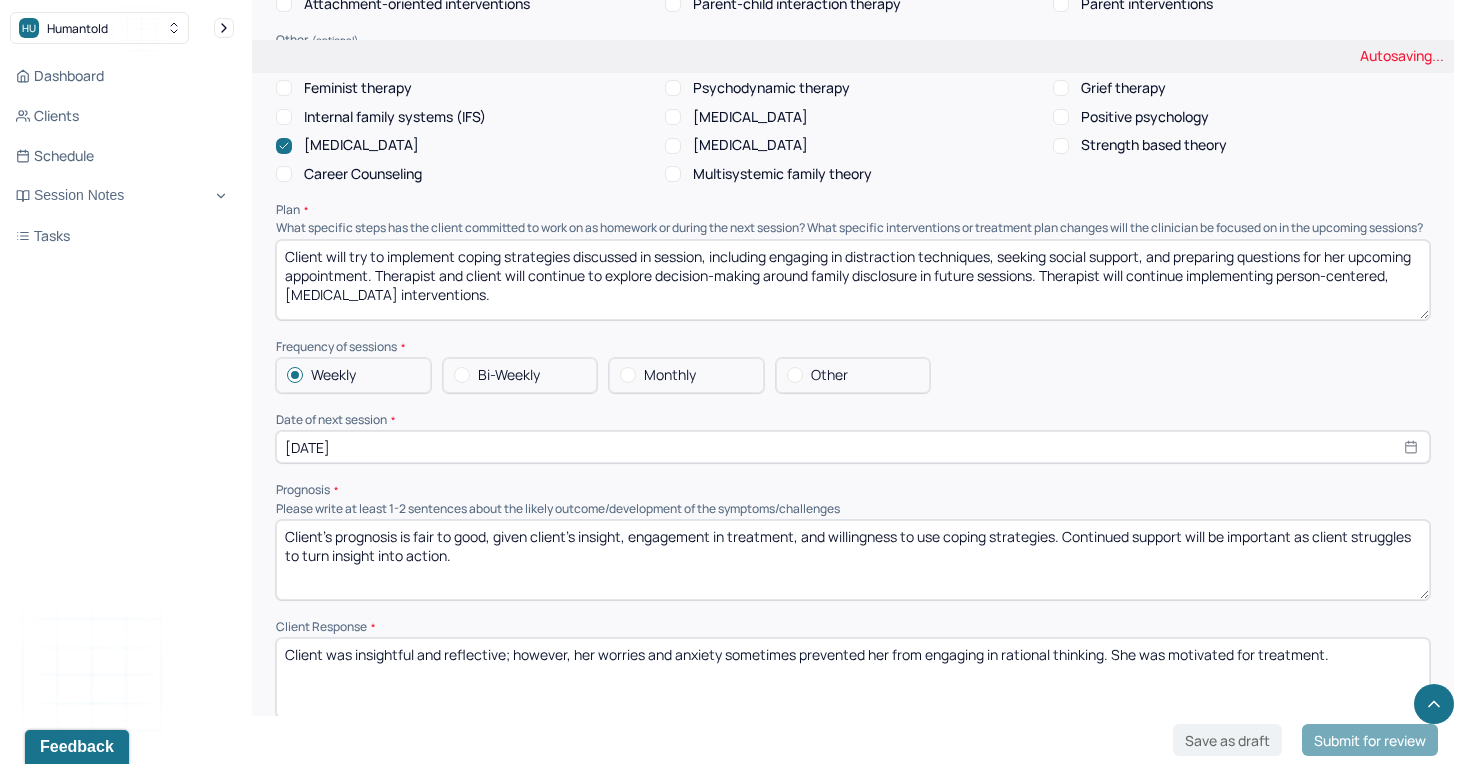 type on "Client's prognosis is fair to good, given client’s insight, engagement in treatment, and willingness to use coping strategies. Continued support will be important as client struggles to turn insight into action." 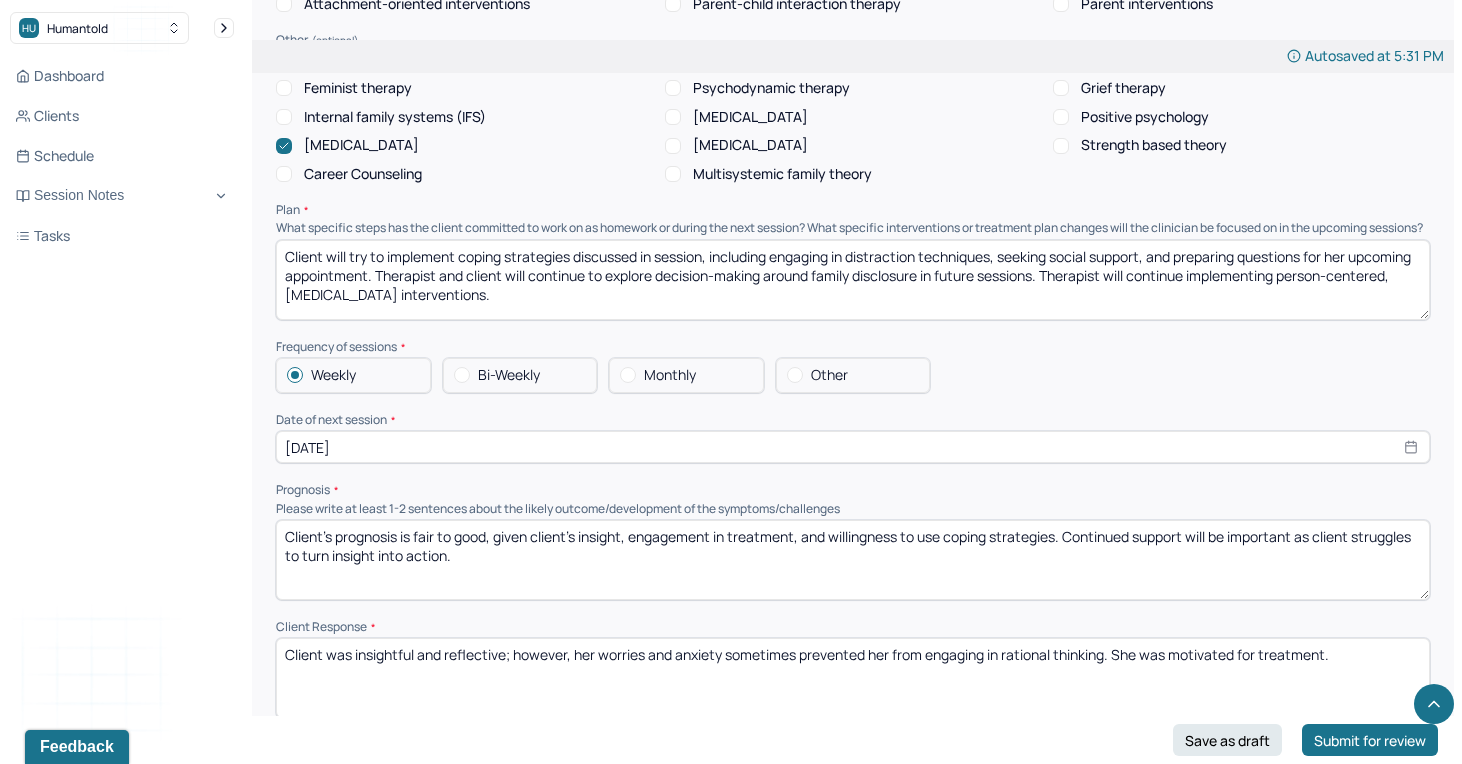 click on "Client was insightful and reflective; however, her worries and anxiety sometimes prevented her from engaging in rational thinking. She was motivated for treatment." at bounding box center [853, 678] 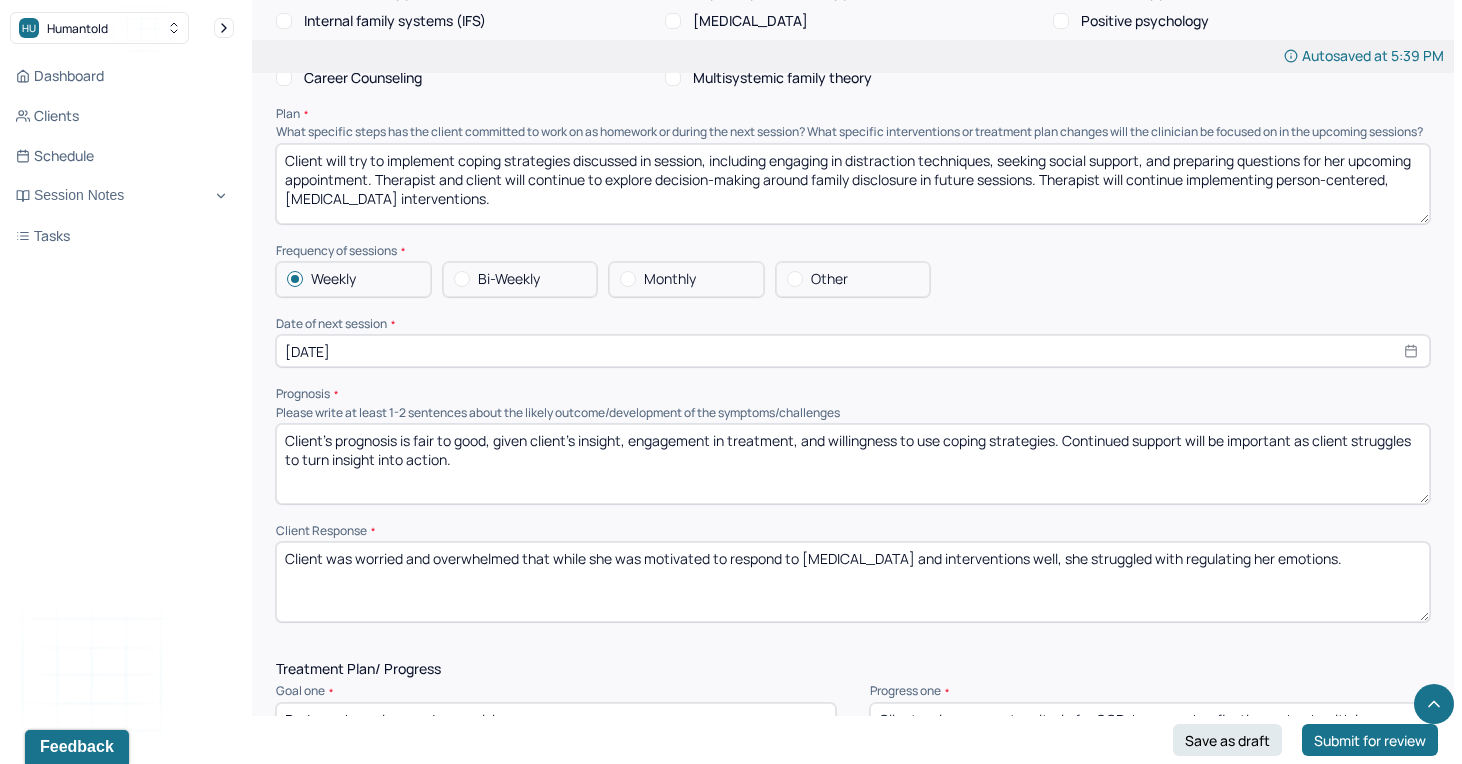 scroll, scrollTop: 2115, scrollLeft: 0, axis: vertical 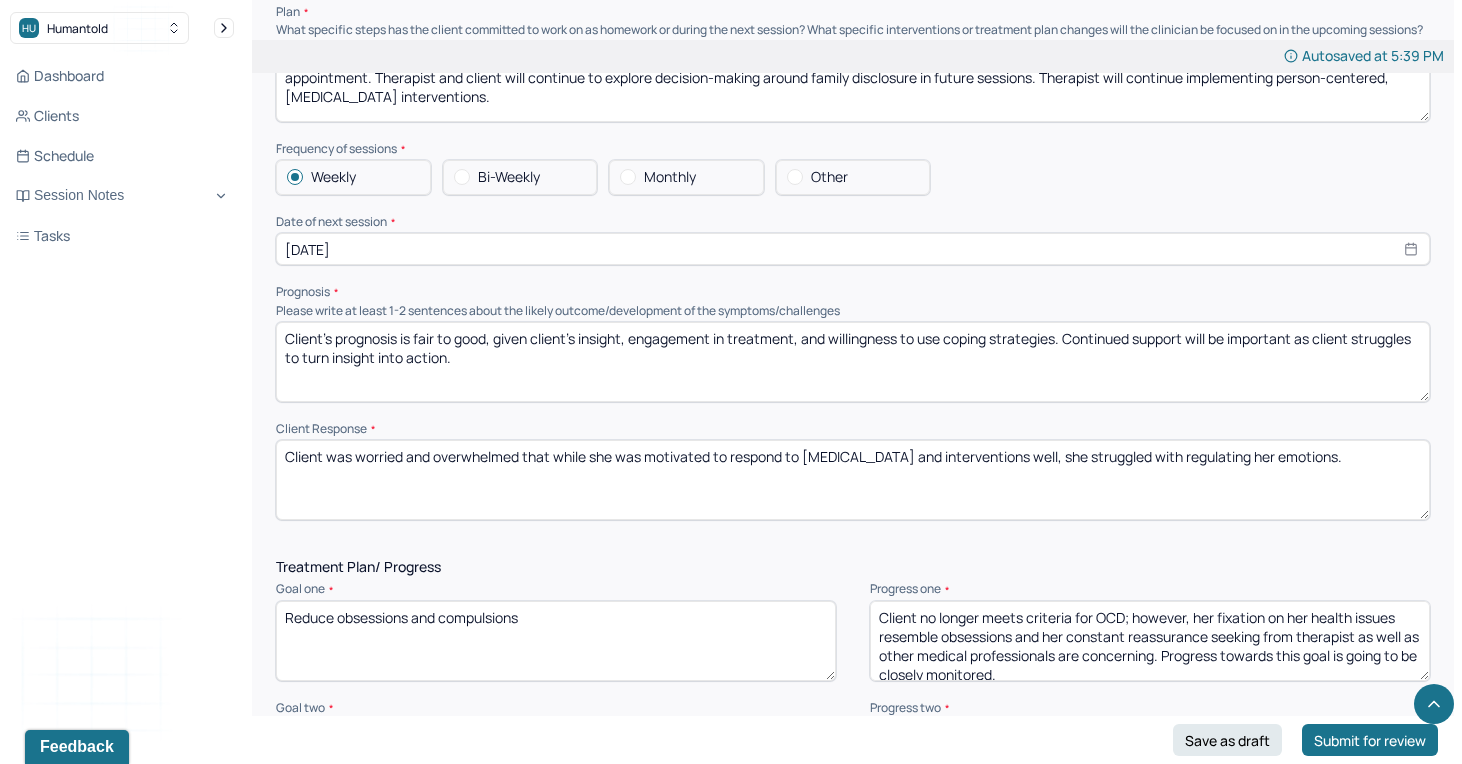 type on "Client was worried and overwhelmed that while she was motivated to respond to [MEDICAL_DATA] and interventions well, she struggled with regulating her emotions." 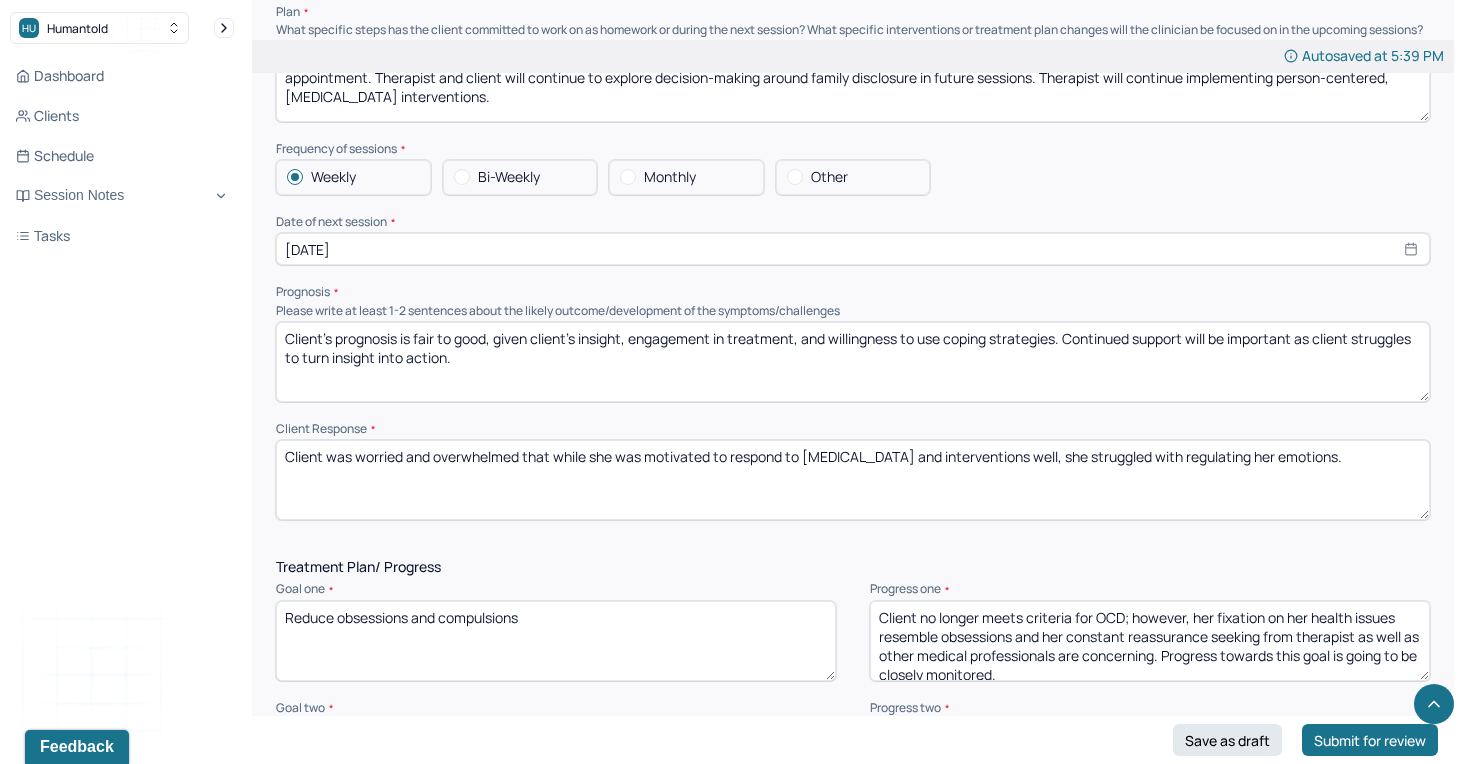 drag, startPoint x: 1243, startPoint y: 684, endPoint x: 1195, endPoint y: 619, distance: 80.80223 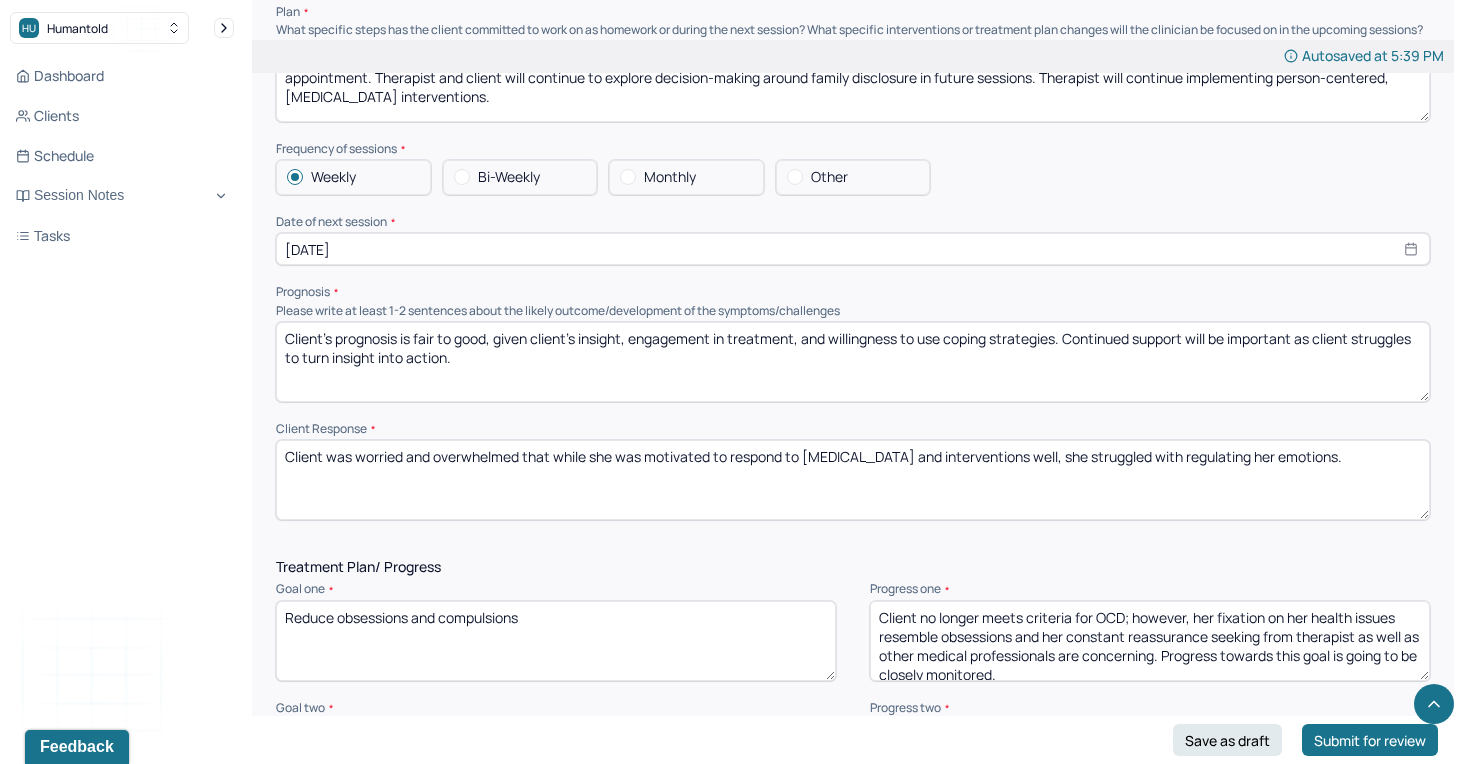 click on "Client no longer meets criteria for OCD; however, her fixation on her health issues resemble obsessions and her constant reassurance seeking from therapist as well as other medical professionals are concerning. Progress towards this goal is going to be closely monitored." at bounding box center [1150, 641] 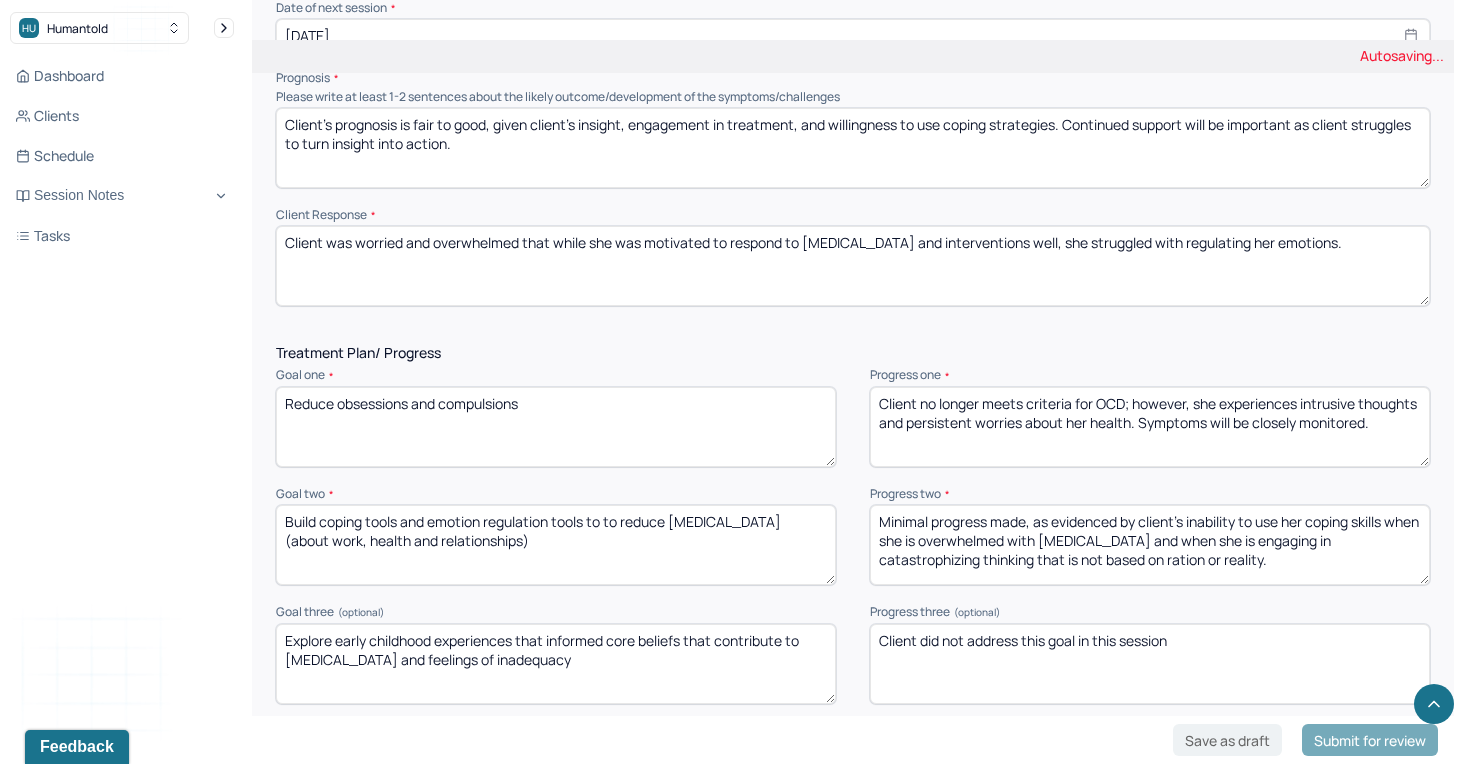 scroll, scrollTop: 2358, scrollLeft: 0, axis: vertical 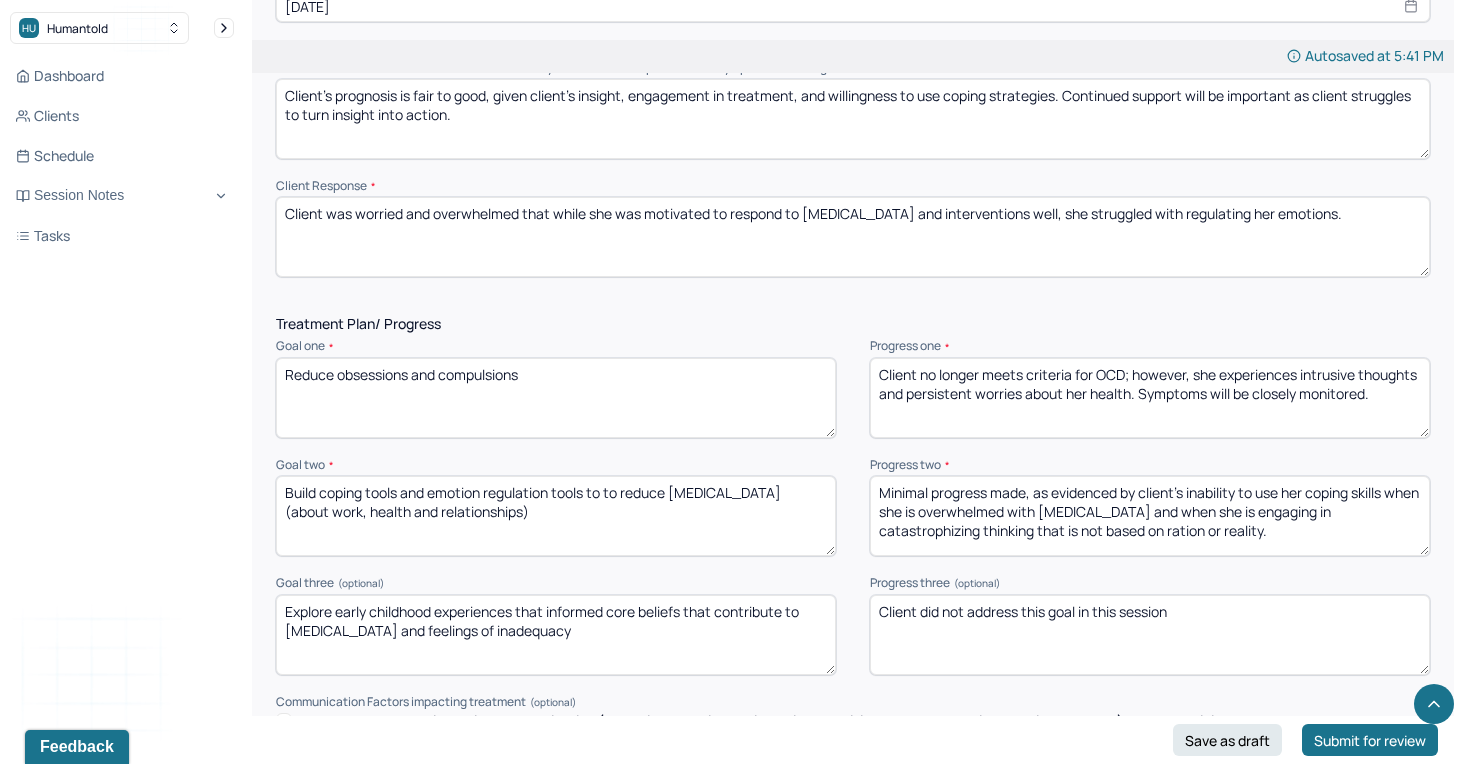 type on "Client no longer meets criteria for OCD; however, she experiences intrusive thoughts and persistent worries about her health. Symptoms will be closely monitored." 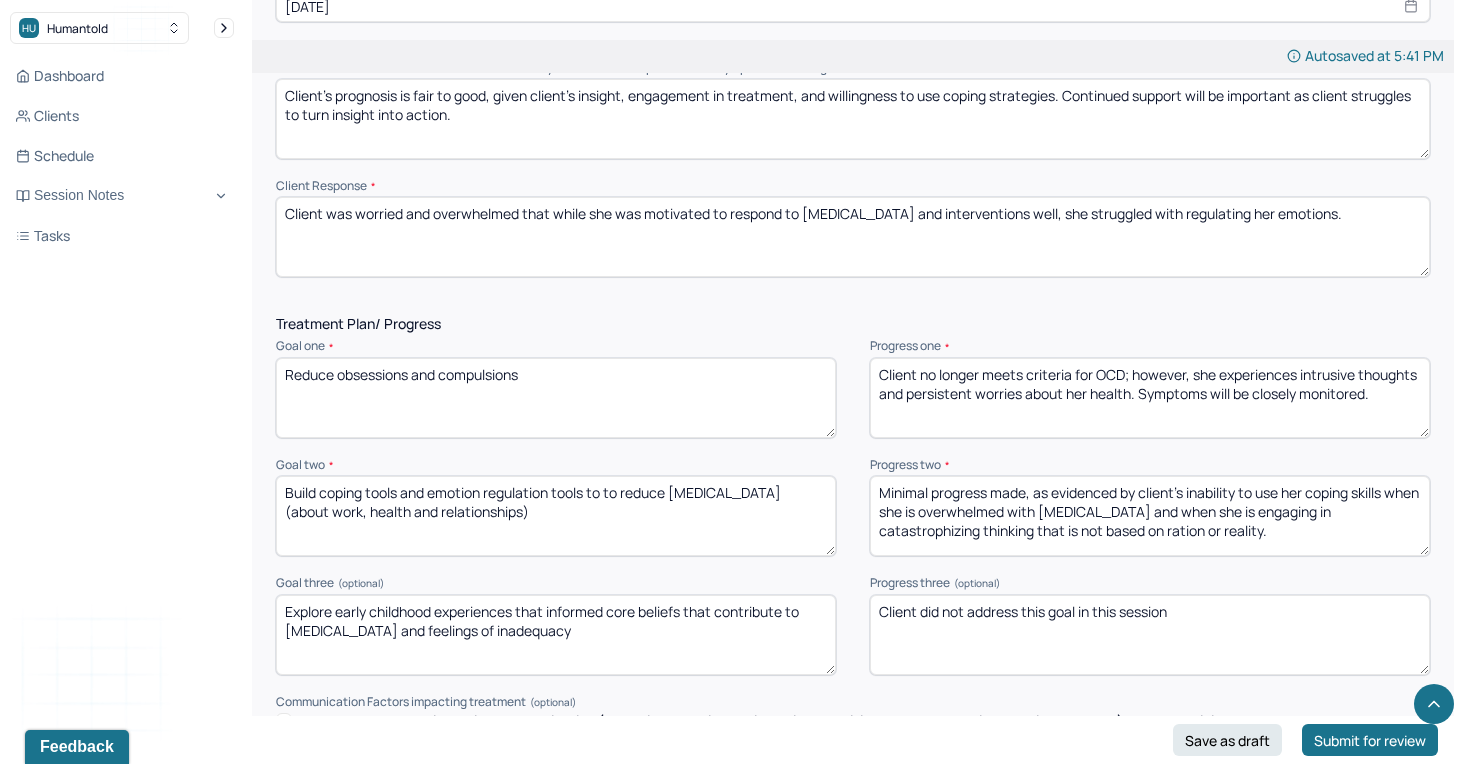 drag, startPoint x: 1287, startPoint y: 540, endPoint x: 869, endPoint y: 519, distance: 418.5272 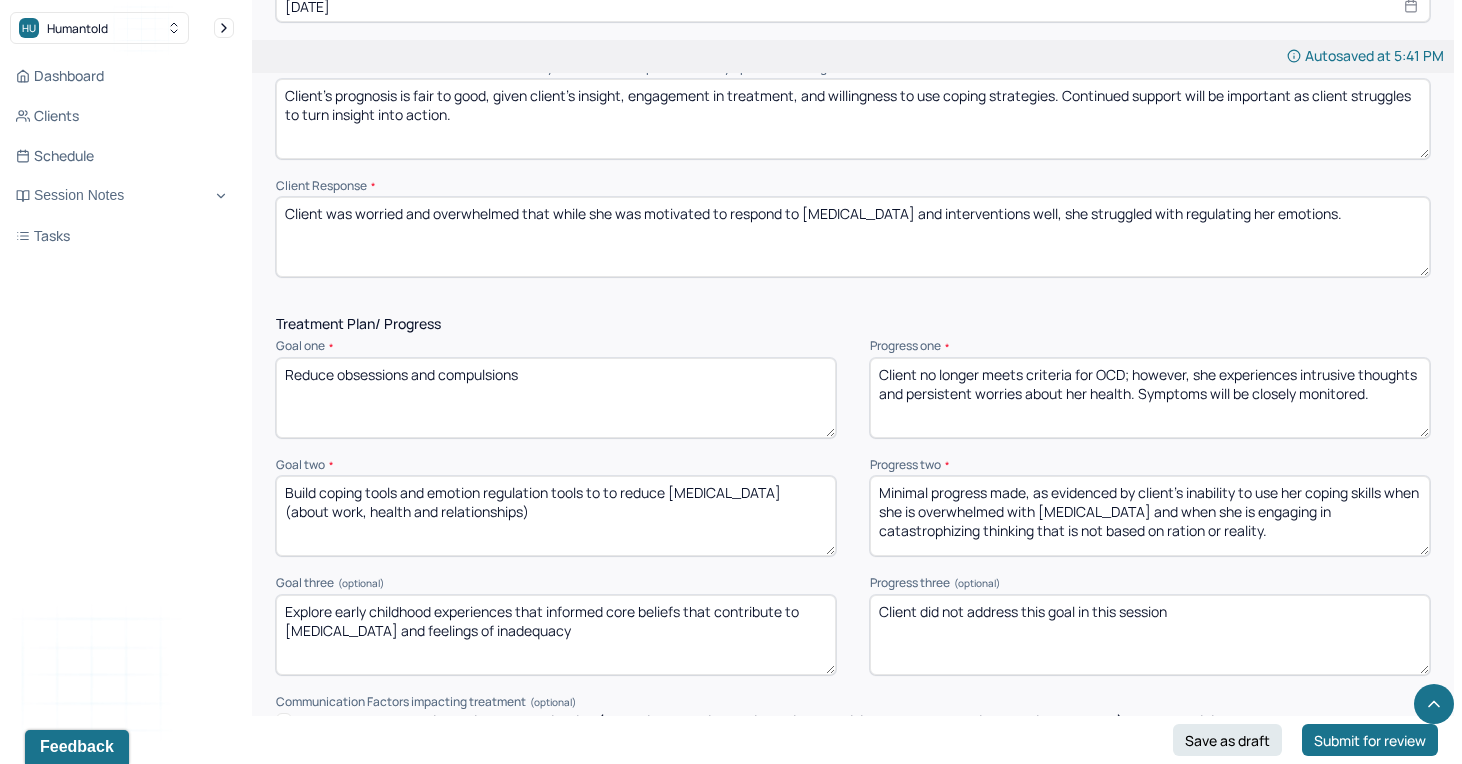 click on "Progress two * Minimal progress made, as evidenced by client's inability to use her coping skills when she is overwhelmed with [MEDICAL_DATA] and when she is engaging in catastrophizing thinking that is not based on ration or reality." at bounding box center (1150, 507) 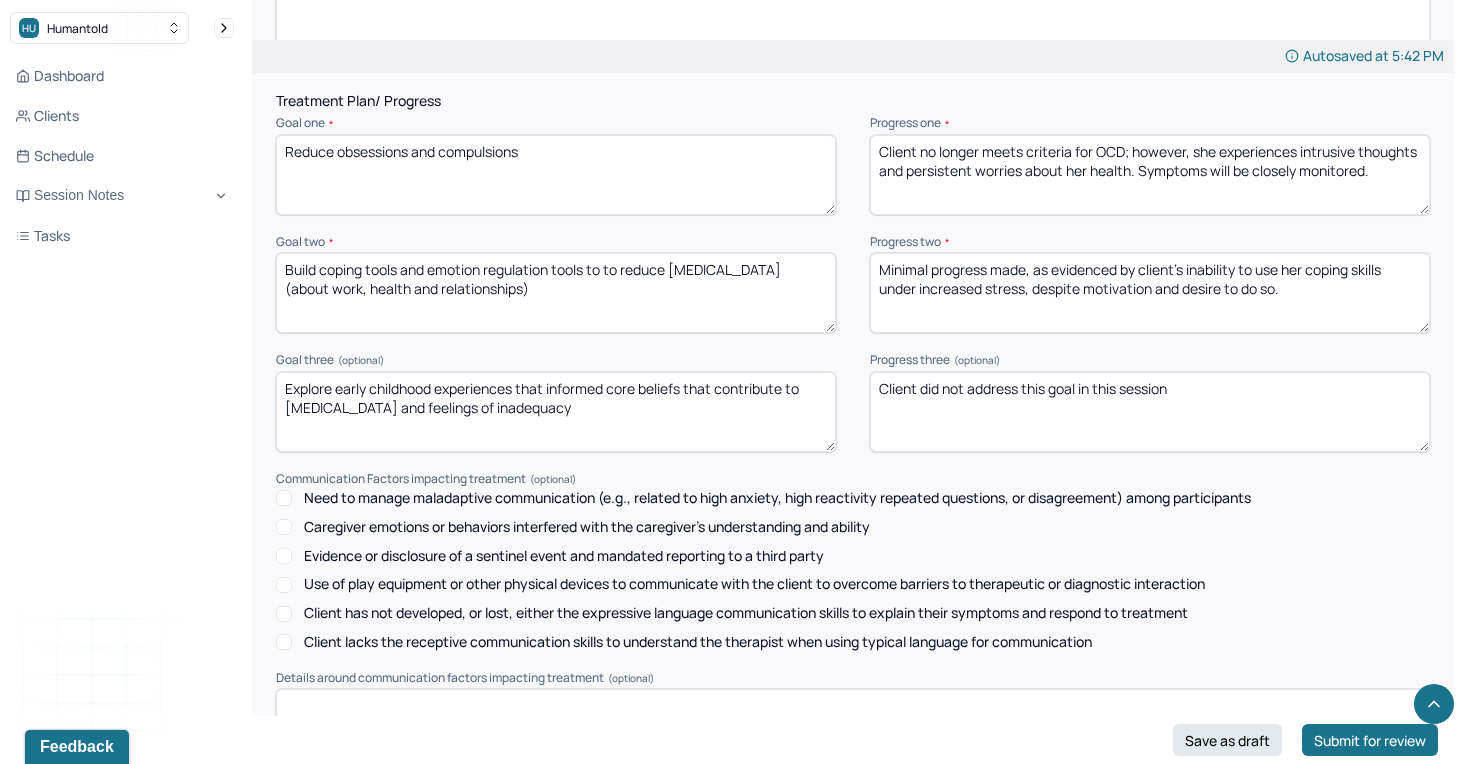 scroll, scrollTop: 2809, scrollLeft: 0, axis: vertical 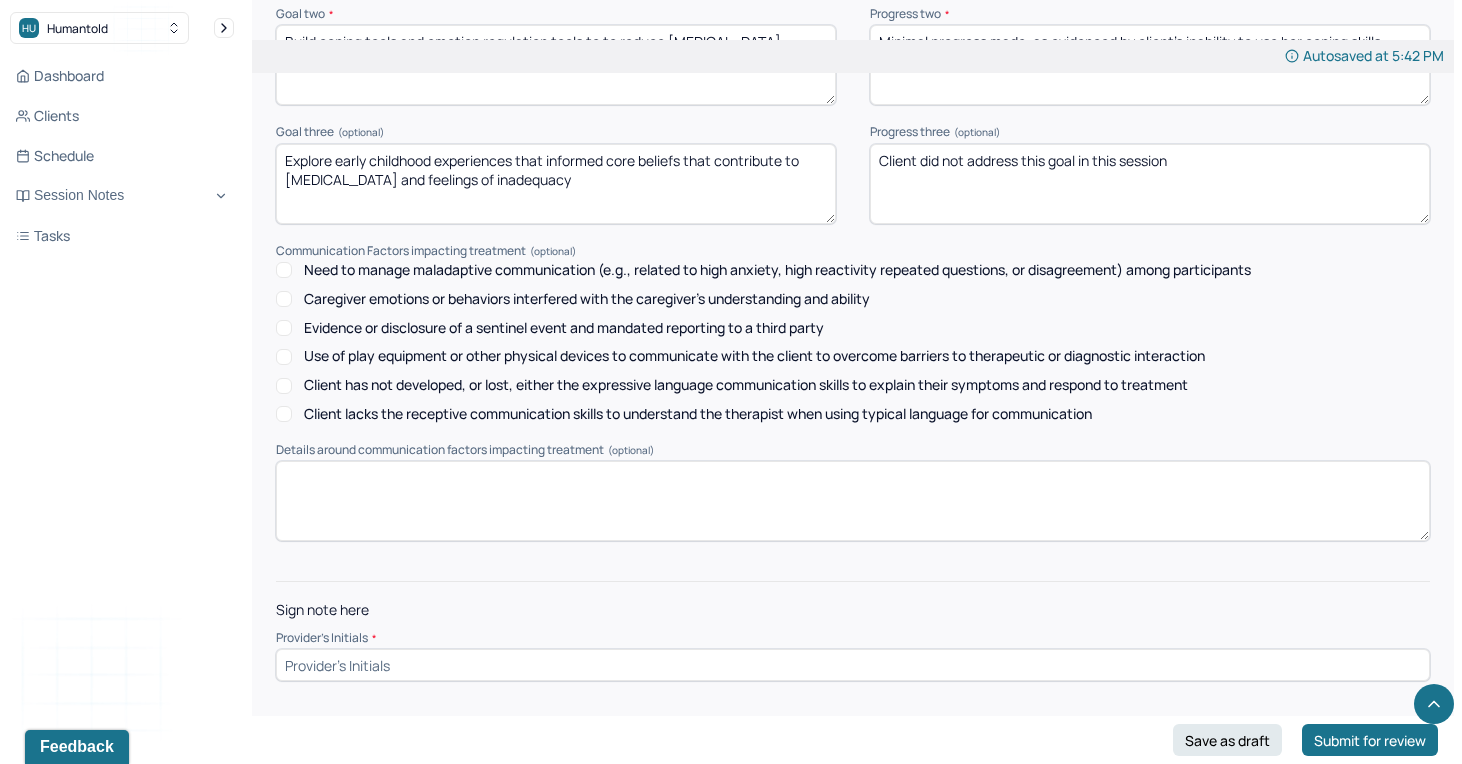 type on "Minimal progress made, as evidenced by client's inability to use her coping skills under increased stress, despite motivation and desire to do so." 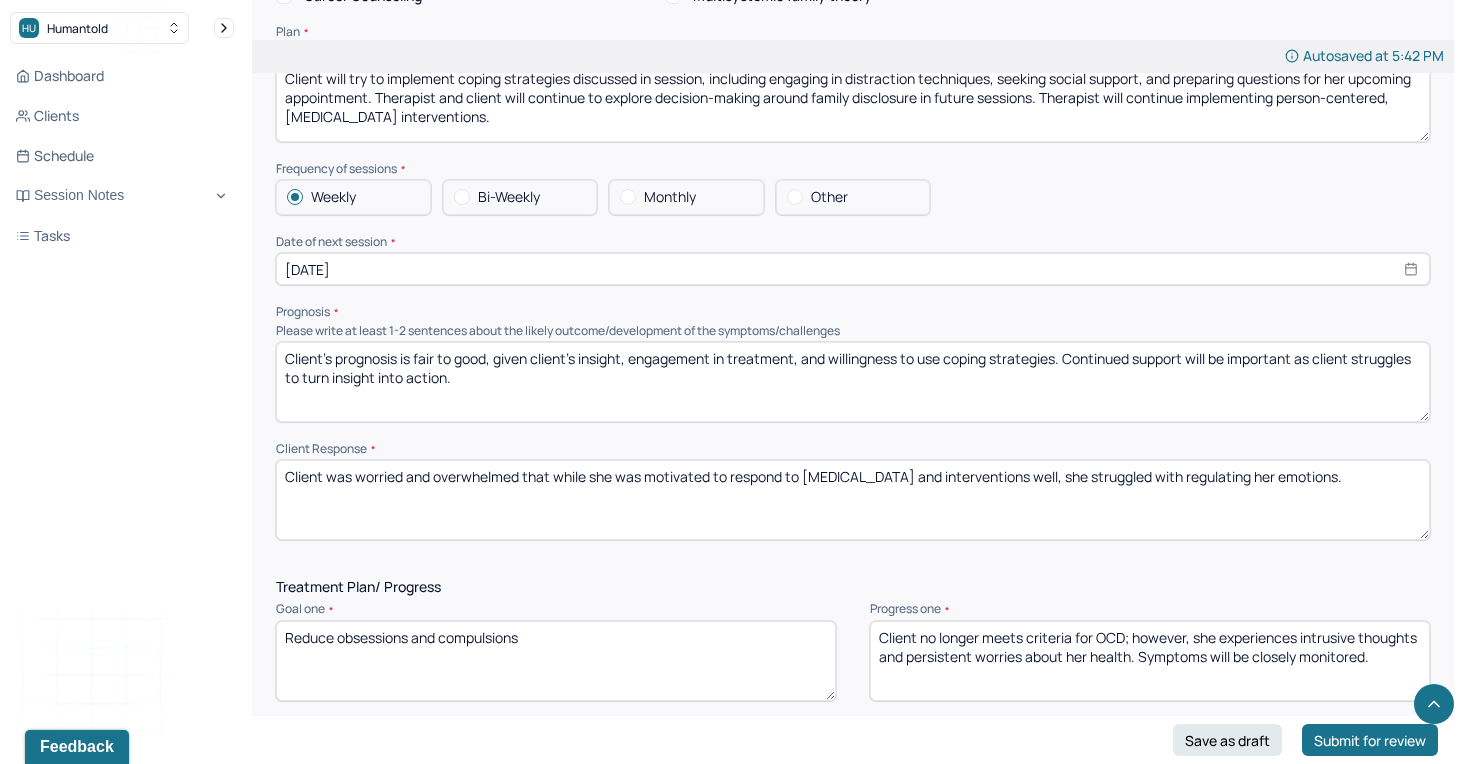 scroll, scrollTop: 2088, scrollLeft: 0, axis: vertical 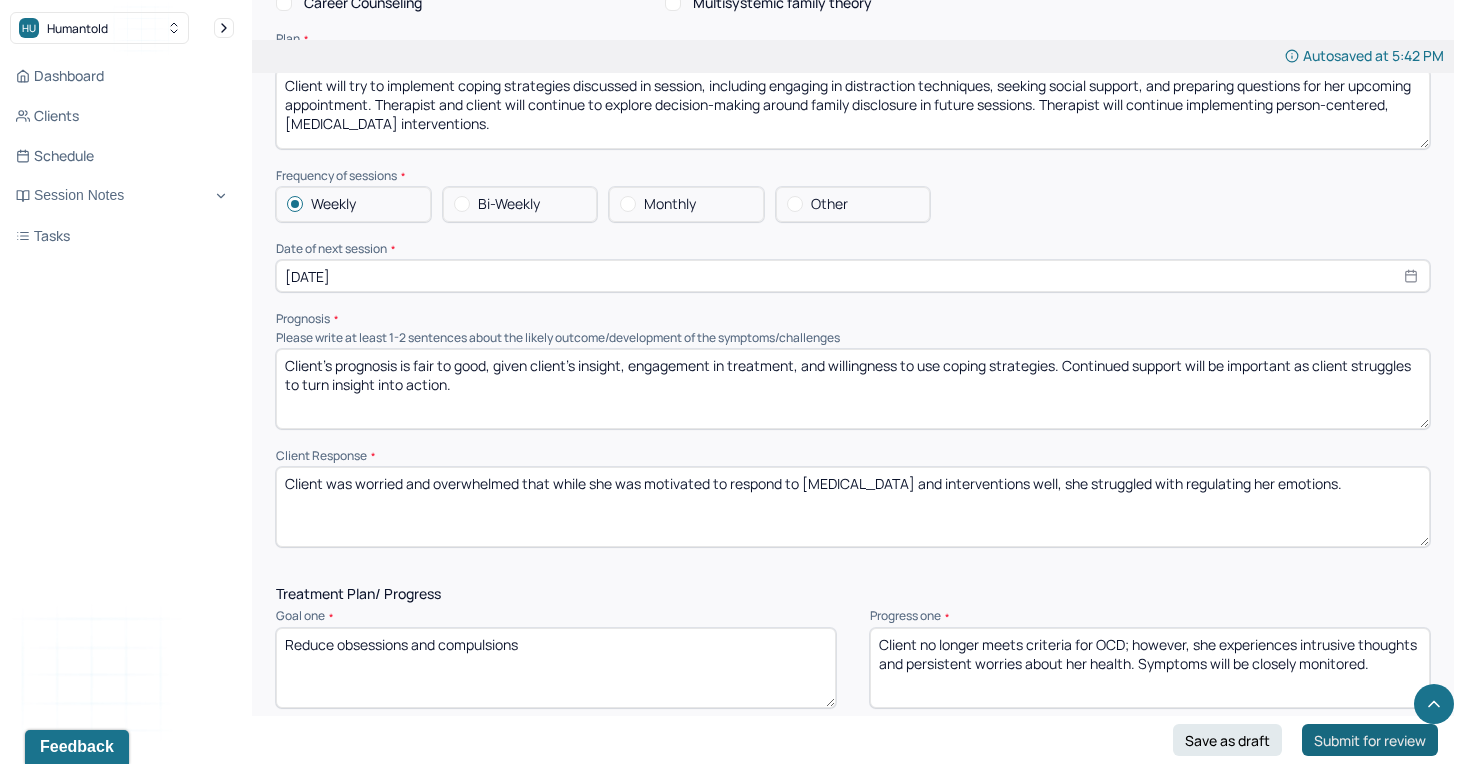 type on "AL" 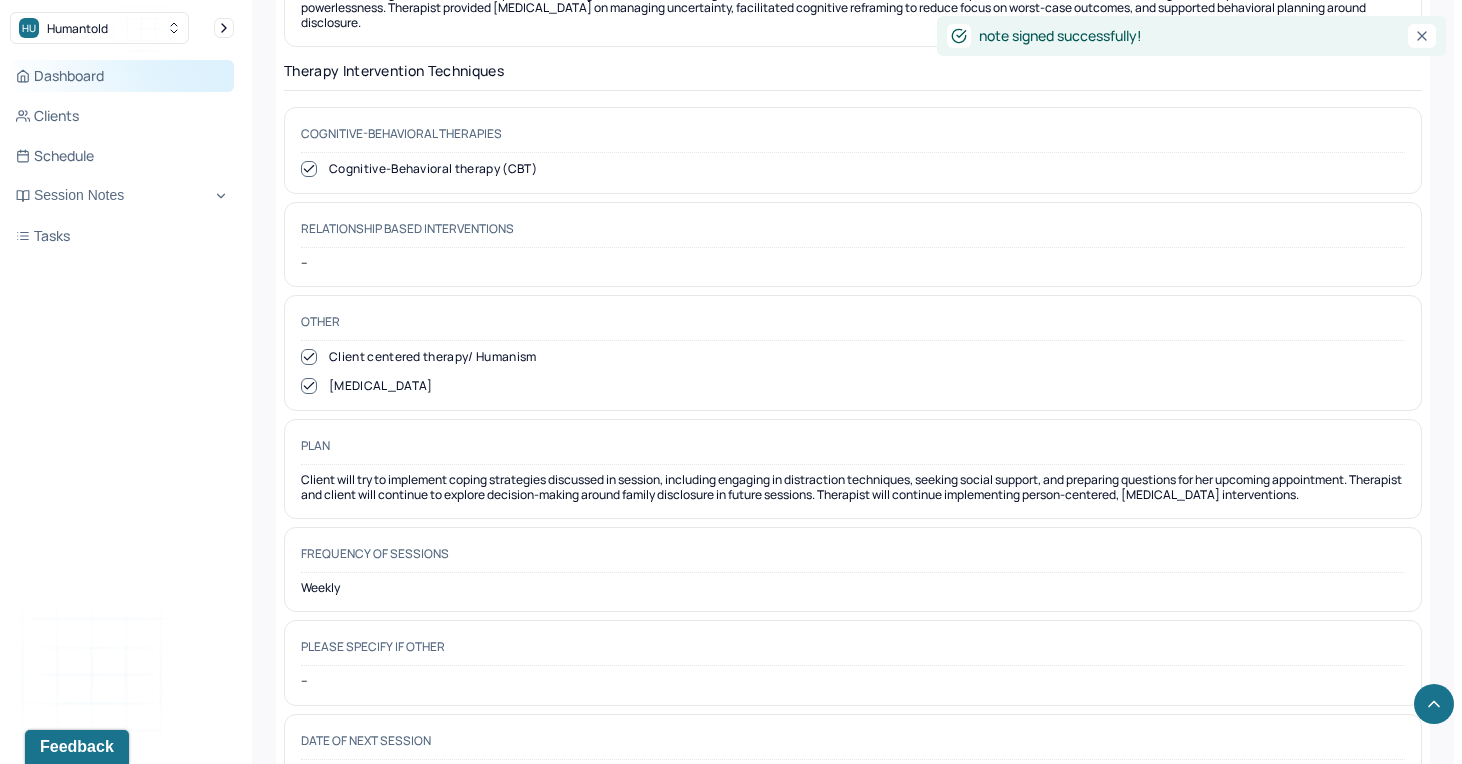 click on "Dashboard" at bounding box center (122, 76) 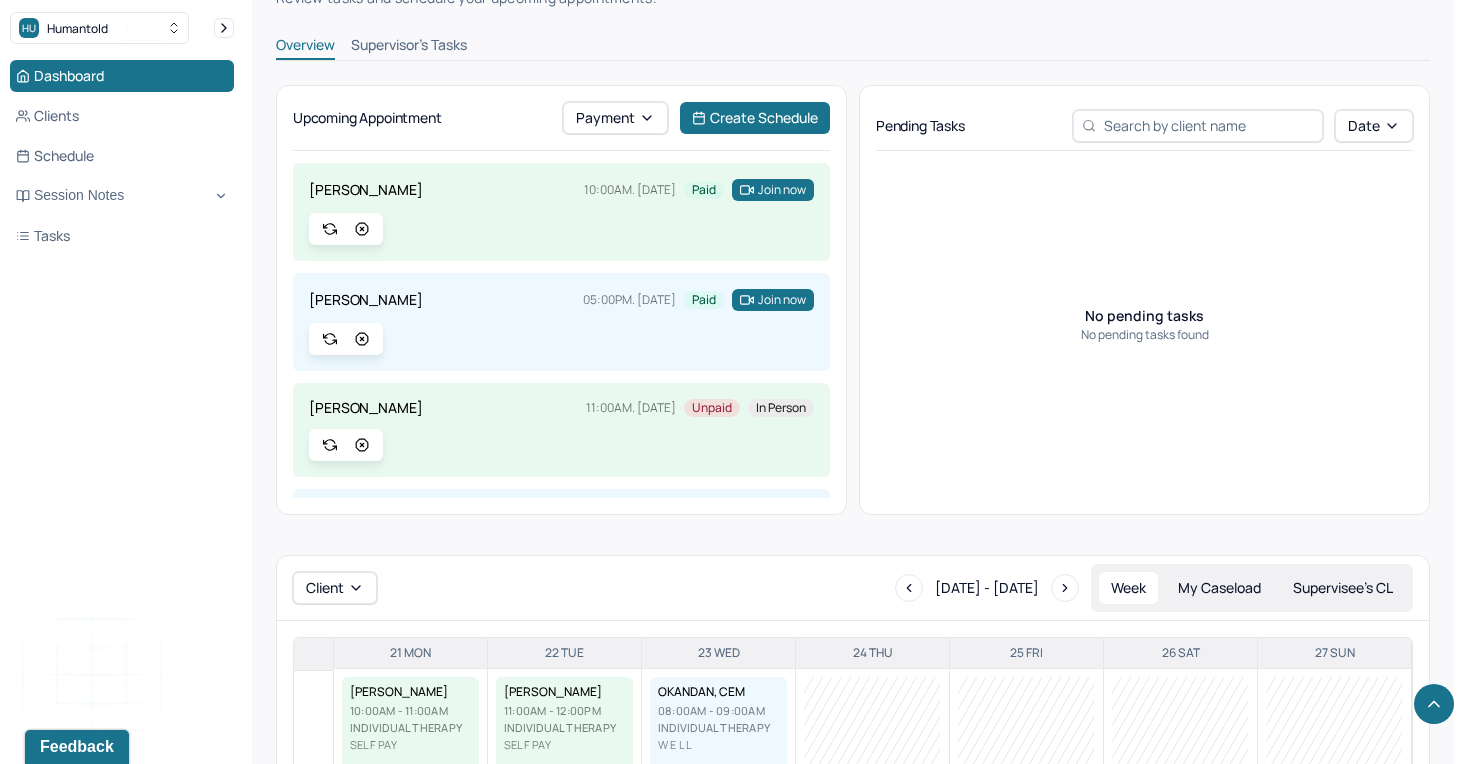 scroll, scrollTop: 0, scrollLeft: 0, axis: both 